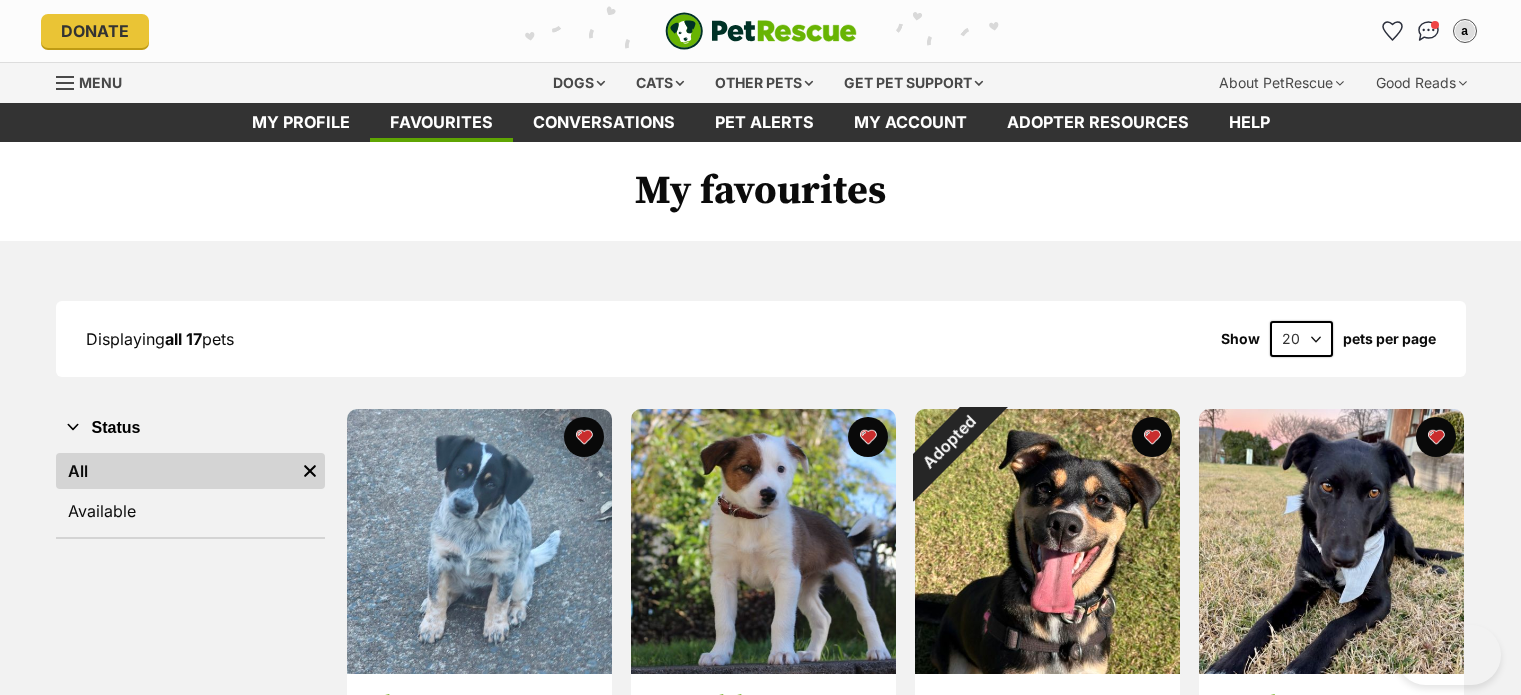 scroll, scrollTop: 0, scrollLeft: 0, axis: both 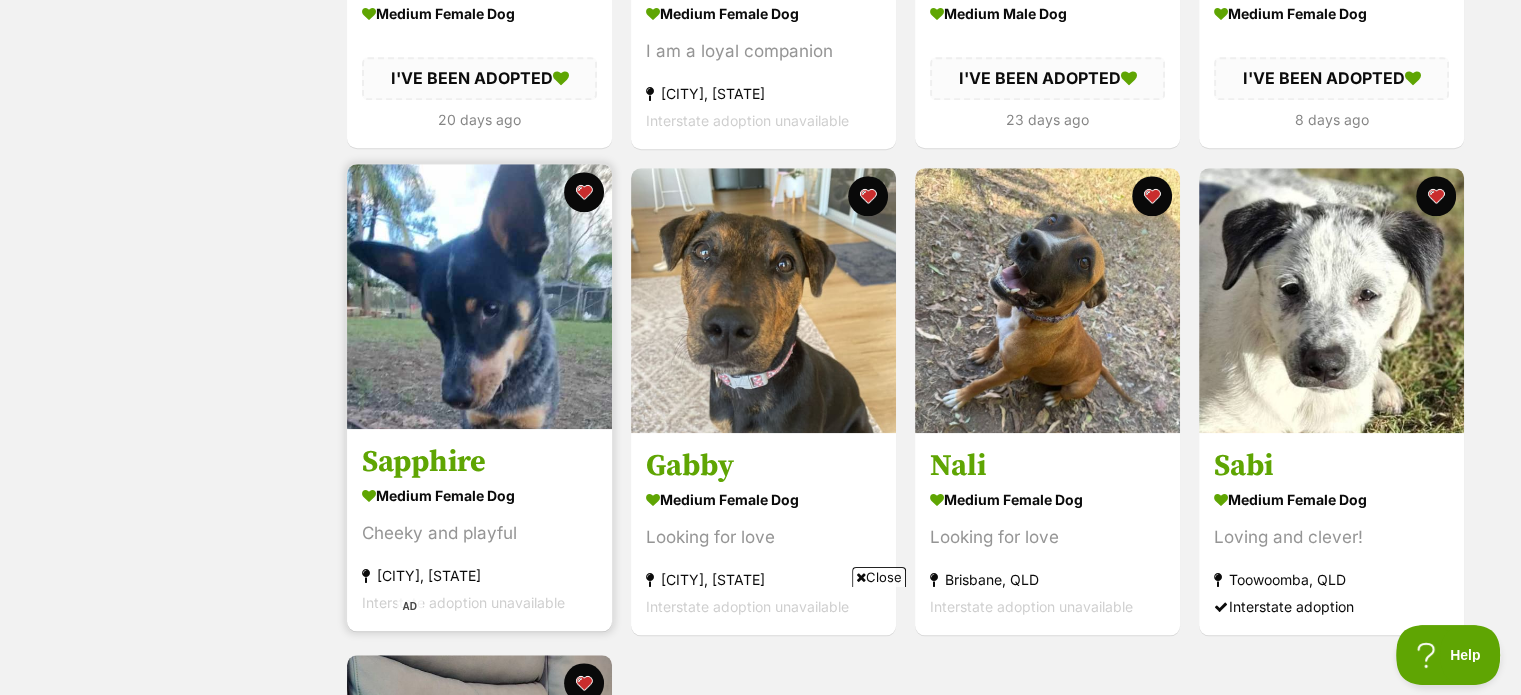 click at bounding box center (479, 296) 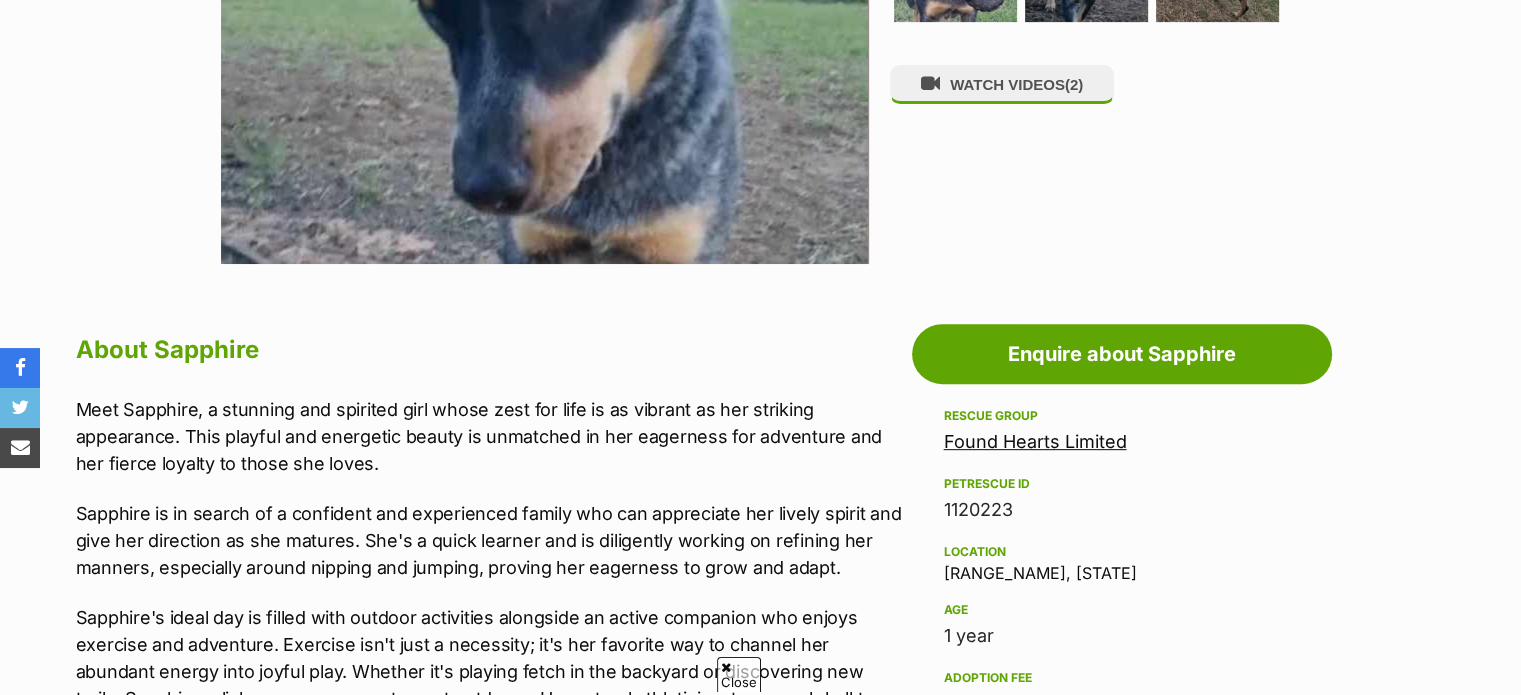 scroll, scrollTop: 800, scrollLeft: 0, axis: vertical 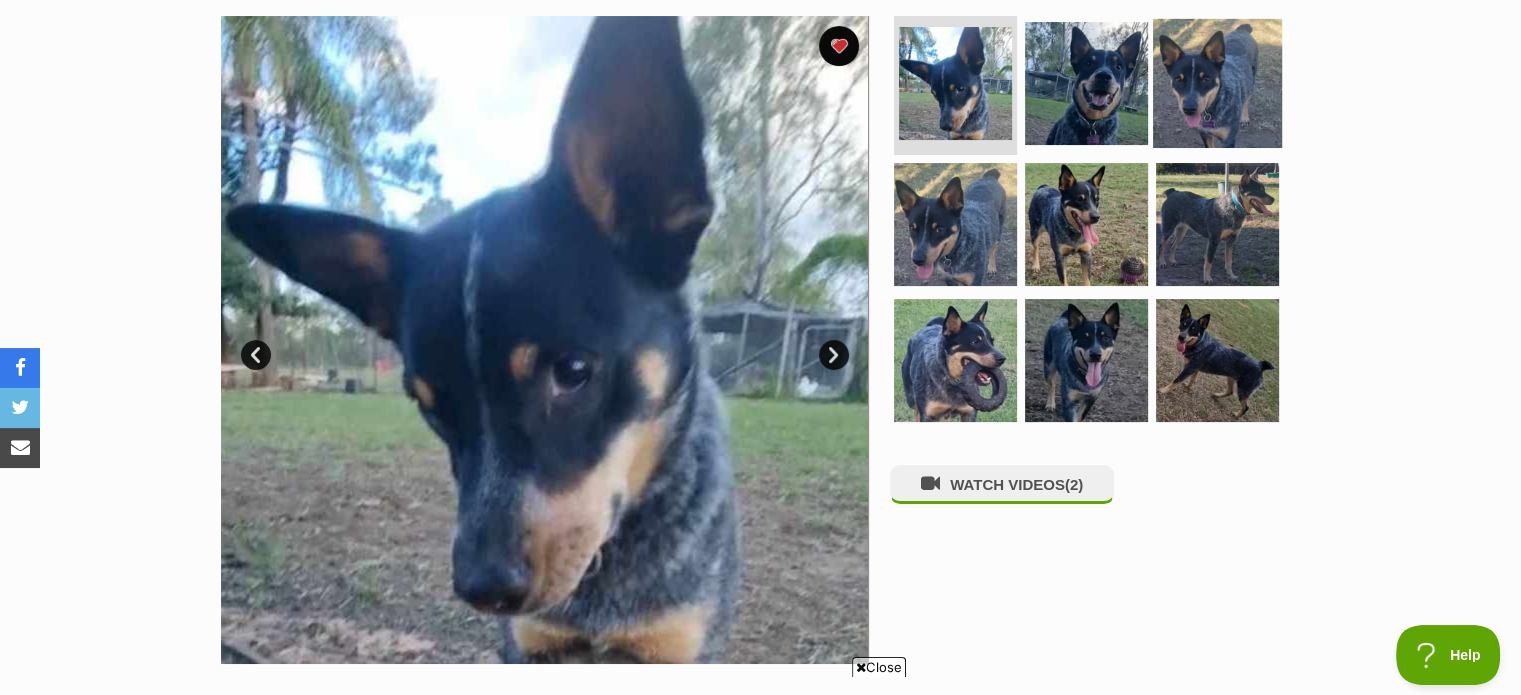 click at bounding box center (1217, 82) 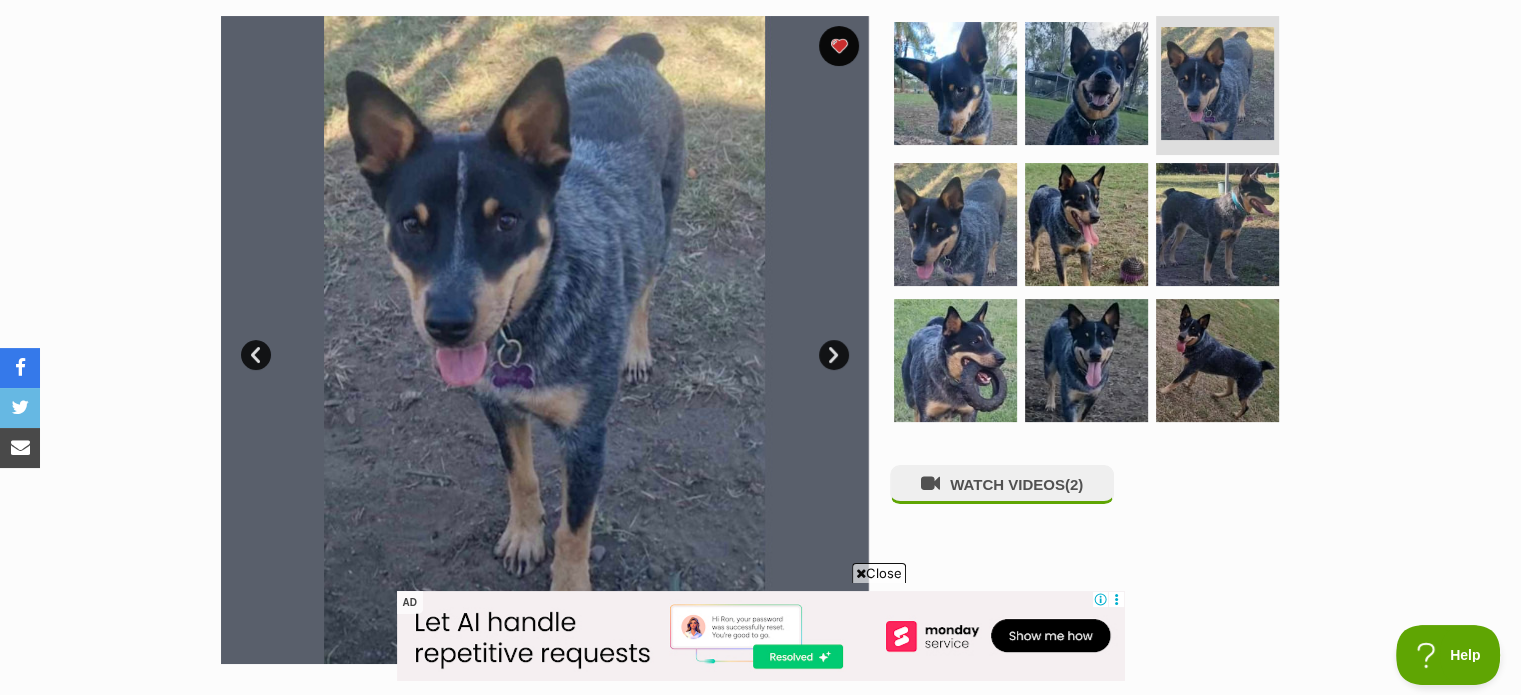 scroll, scrollTop: 0, scrollLeft: 0, axis: both 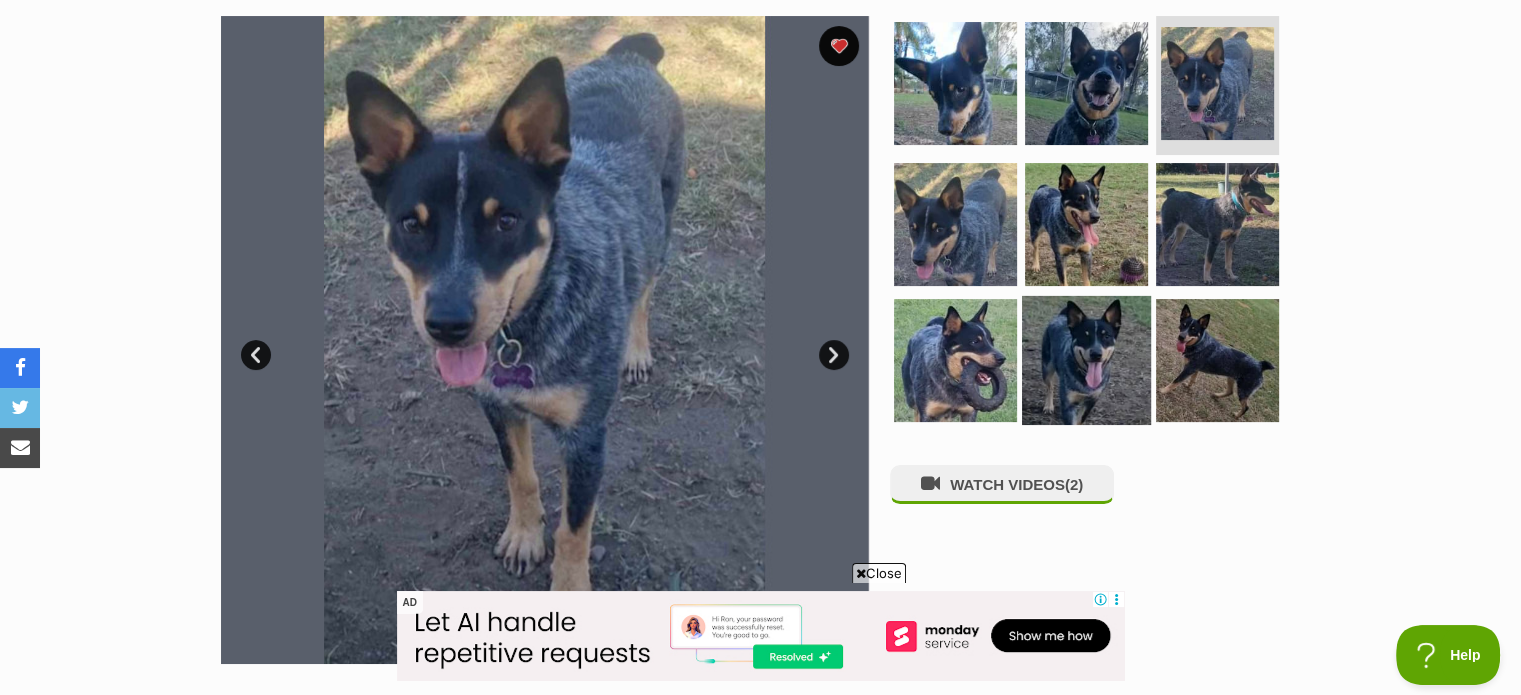 click at bounding box center (1086, 360) 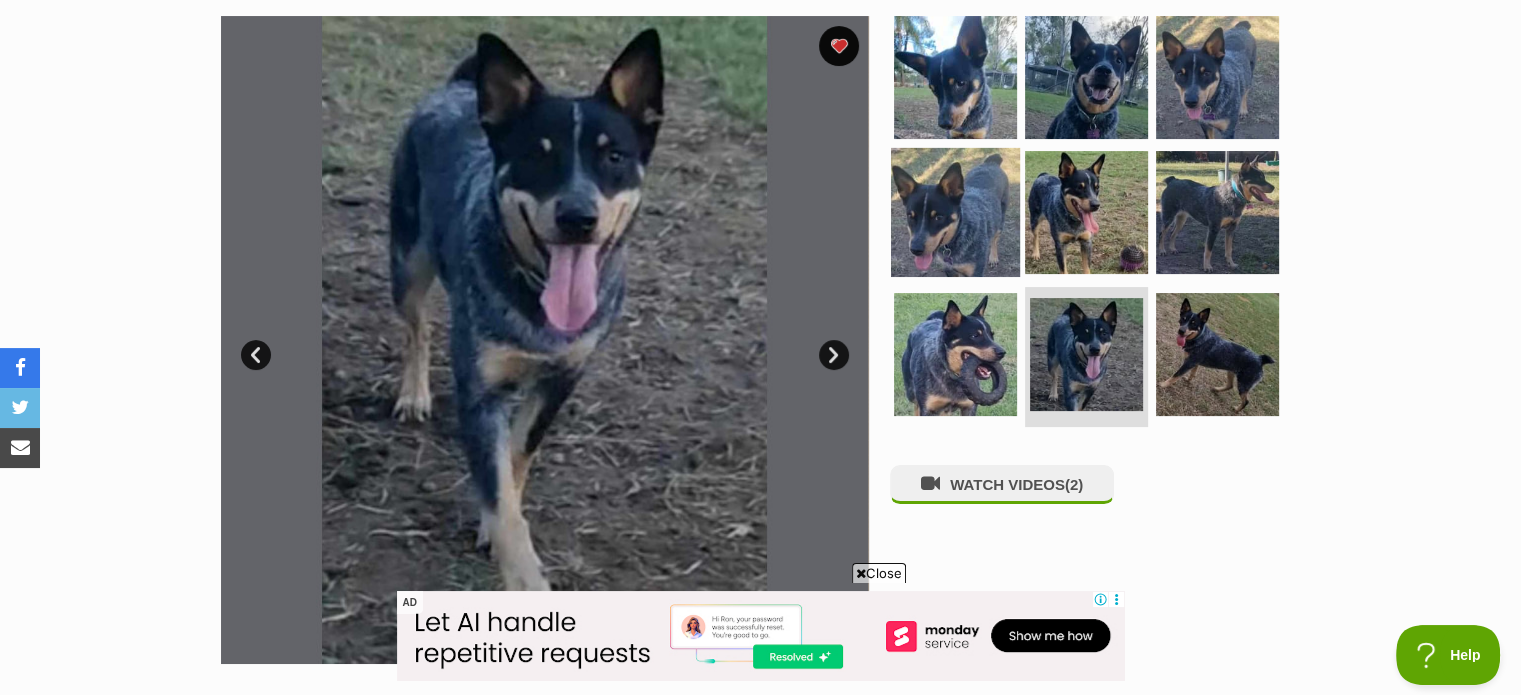 click at bounding box center (955, 212) 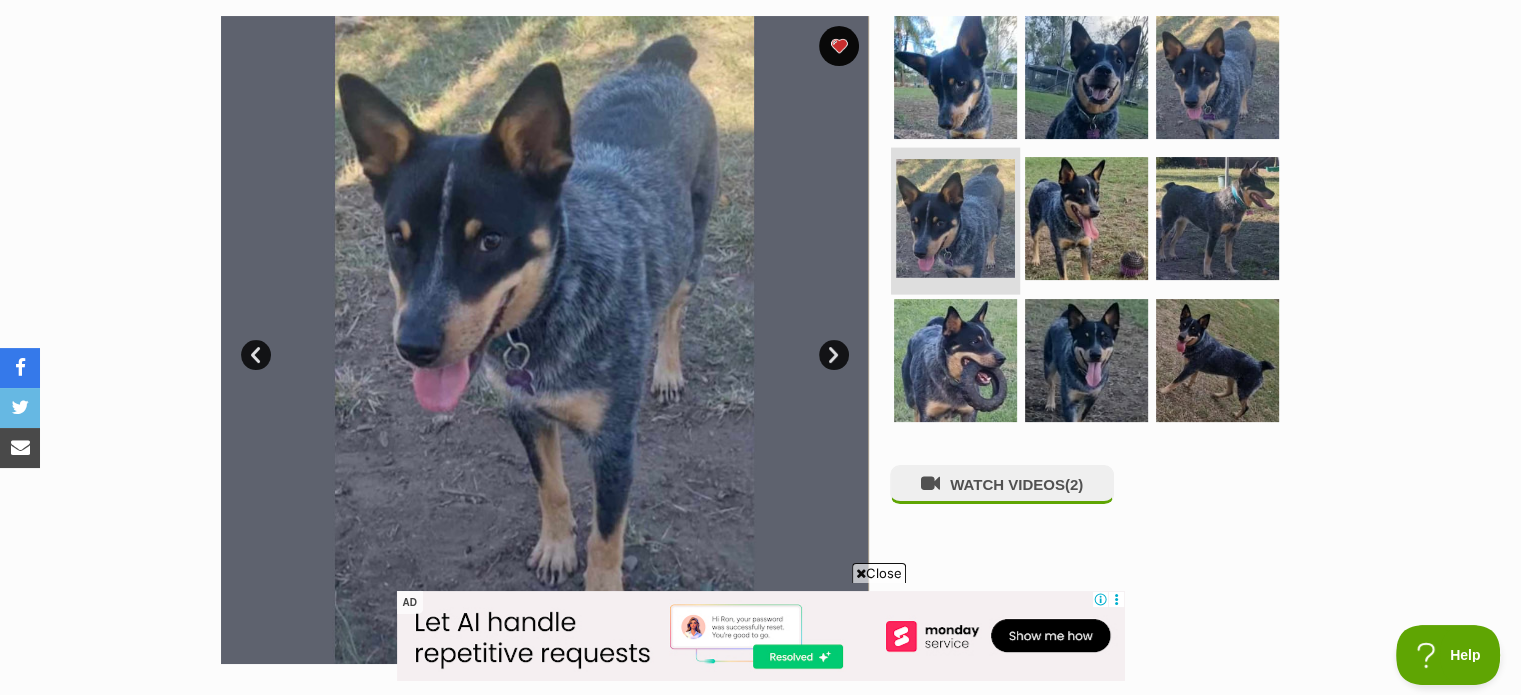 scroll, scrollTop: 0, scrollLeft: 0, axis: both 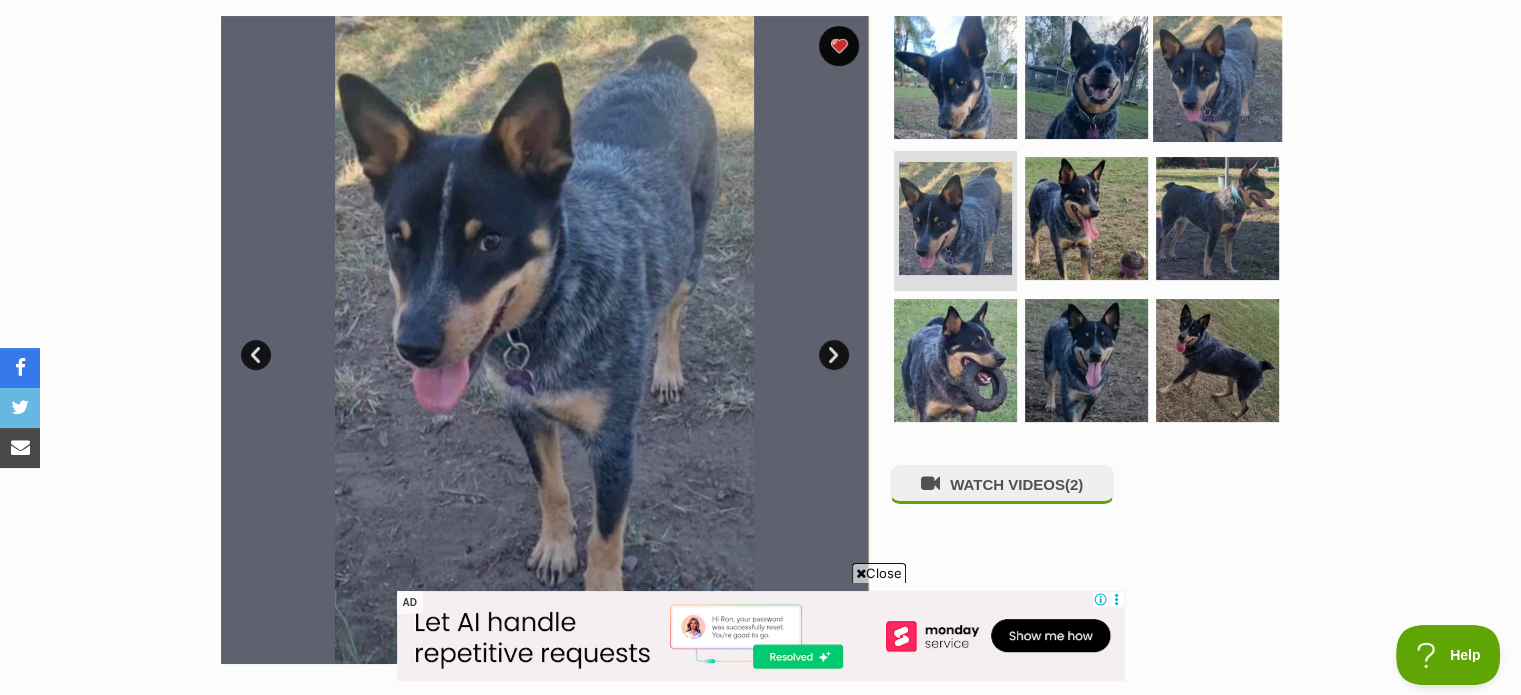 click at bounding box center (1217, 76) 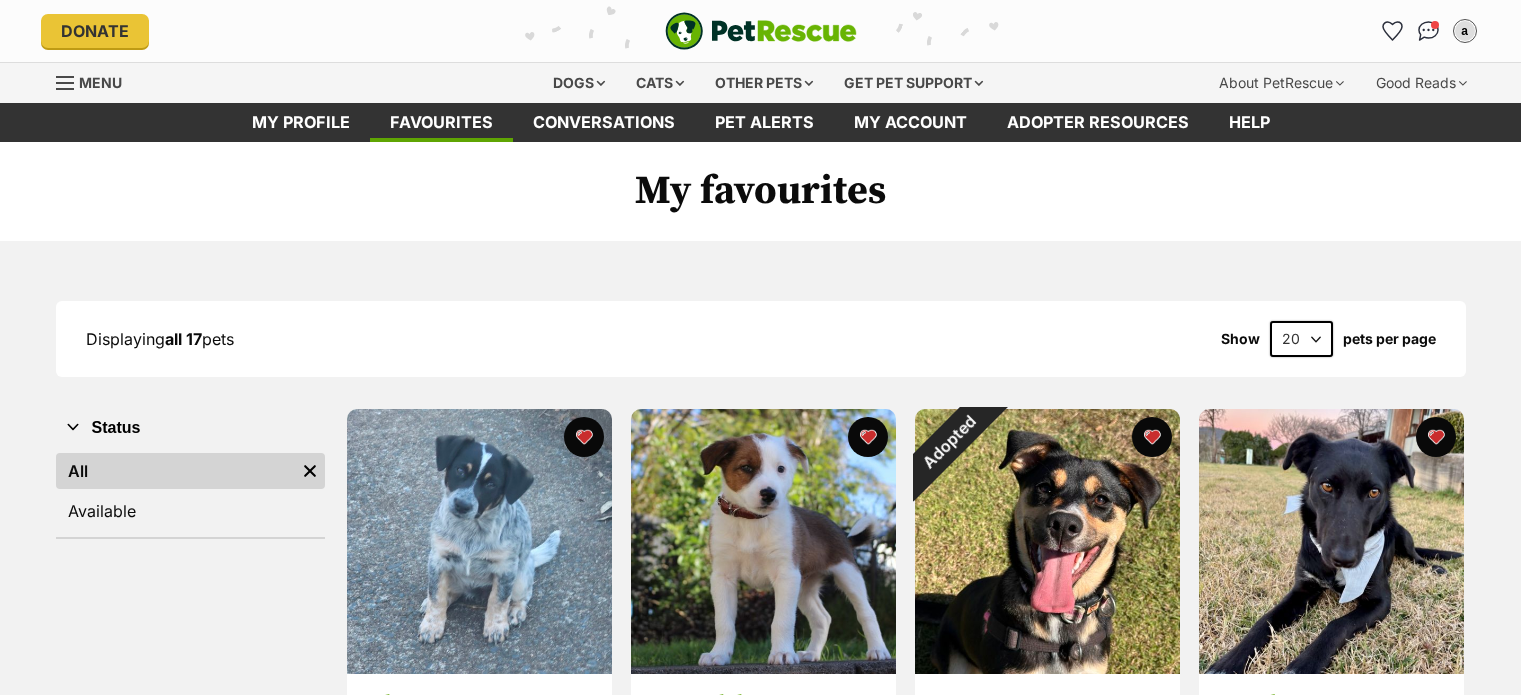 scroll, scrollTop: 0, scrollLeft: 0, axis: both 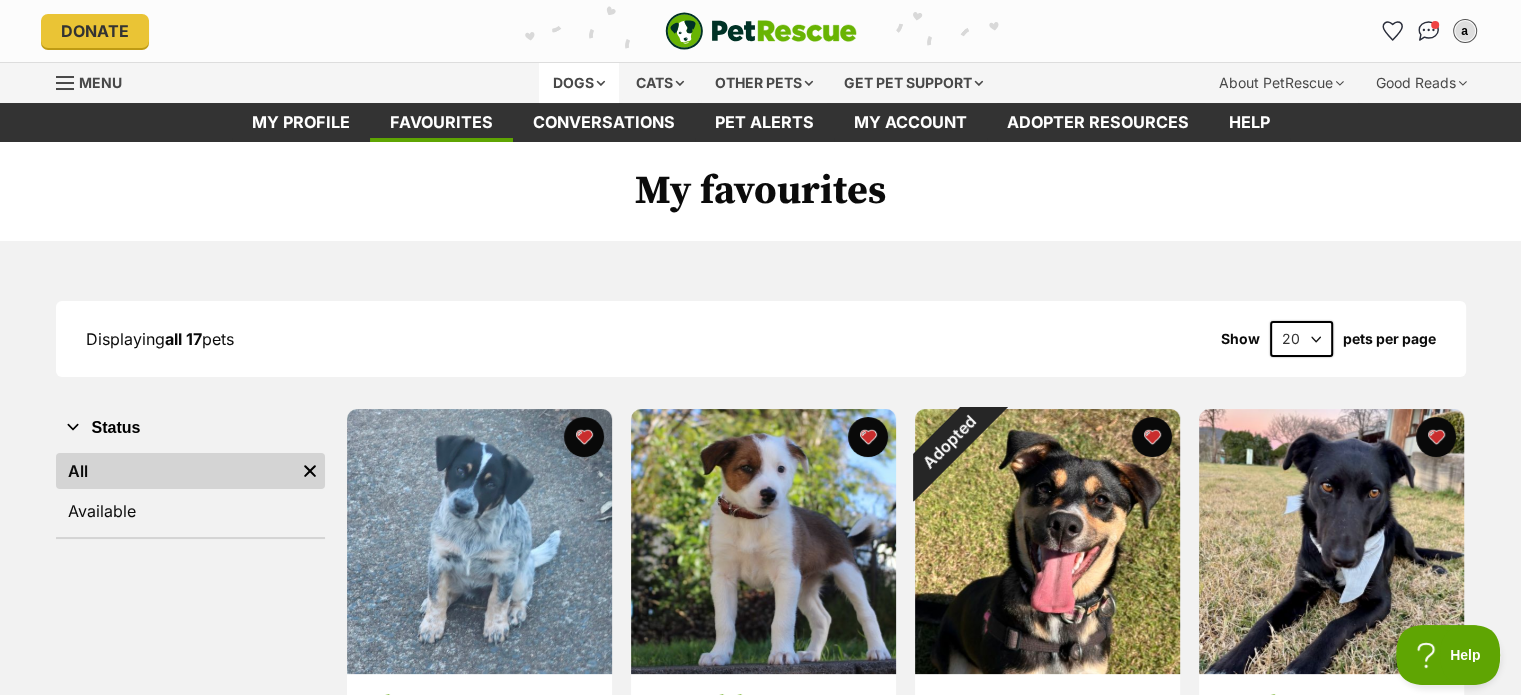 click on "Dogs" at bounding box center (579, 83) 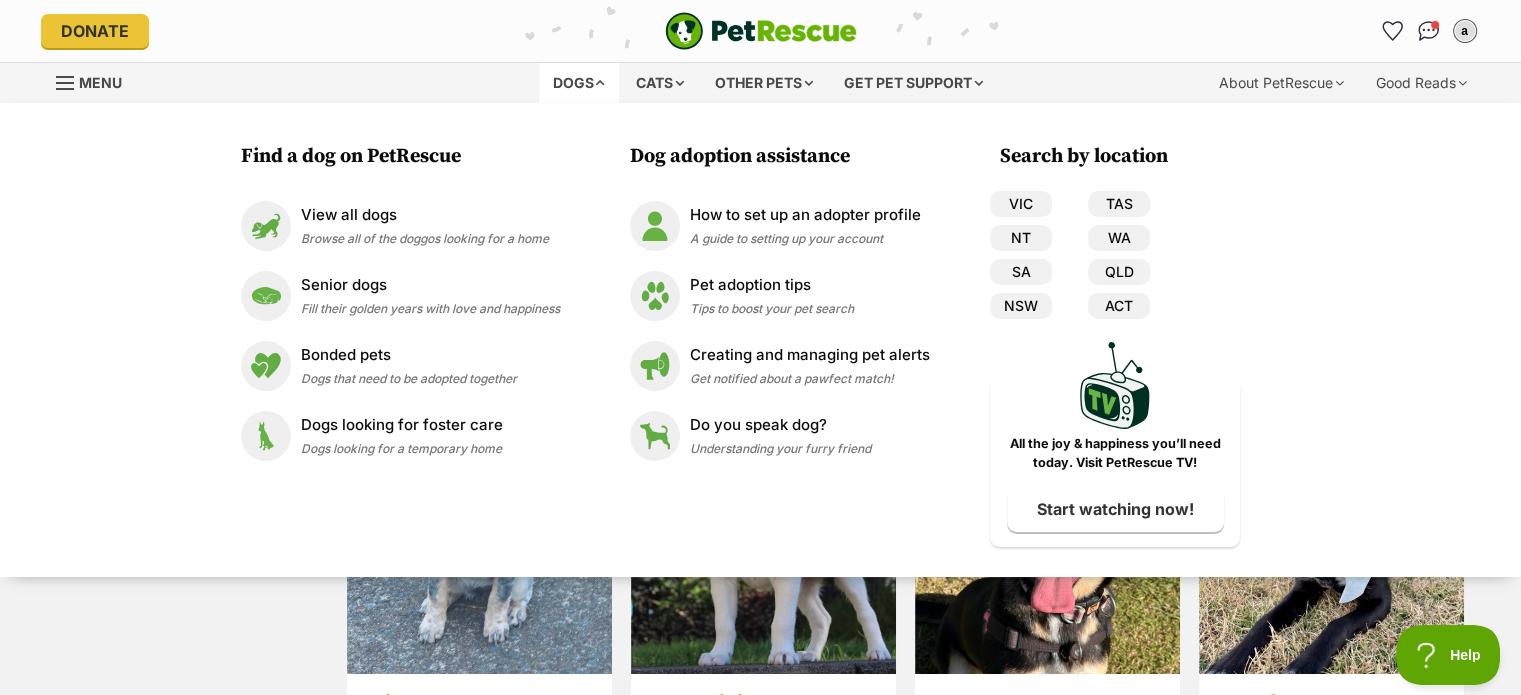 scroll, scrollTop: 0, scrollLeft: 0, axis: both 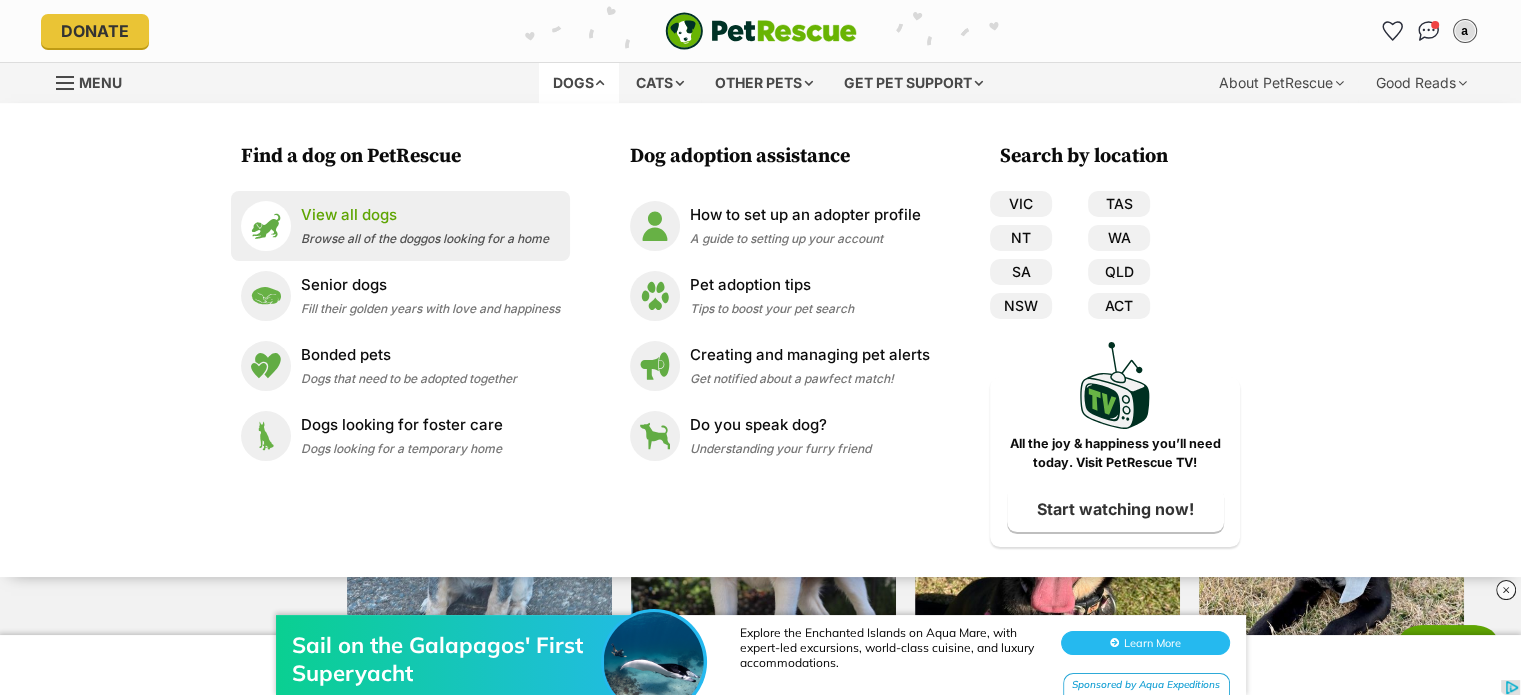 click on "View all dogs
Browse all of the doggos looking for a home" at bounding box center (400, 226) 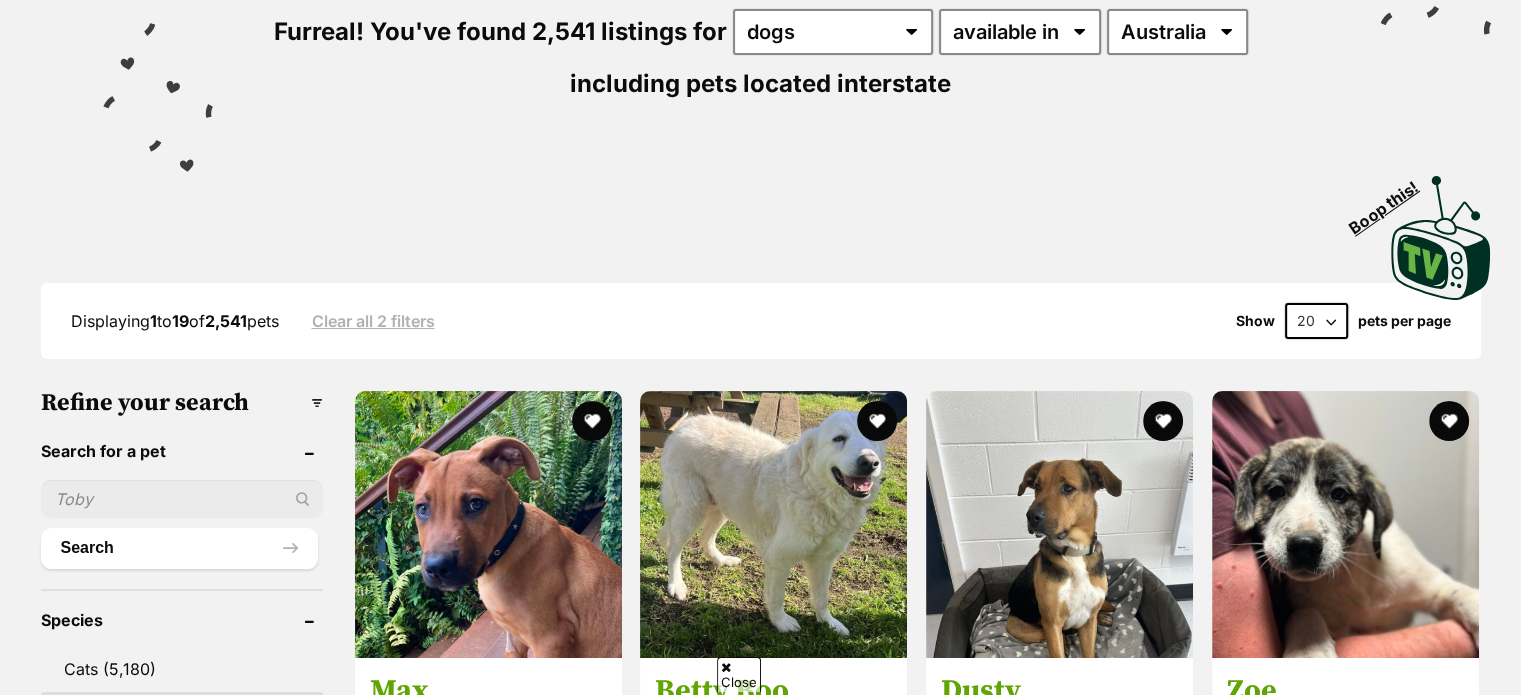scroll, scrollTop: 0, scrollLeft: 0, axis: both 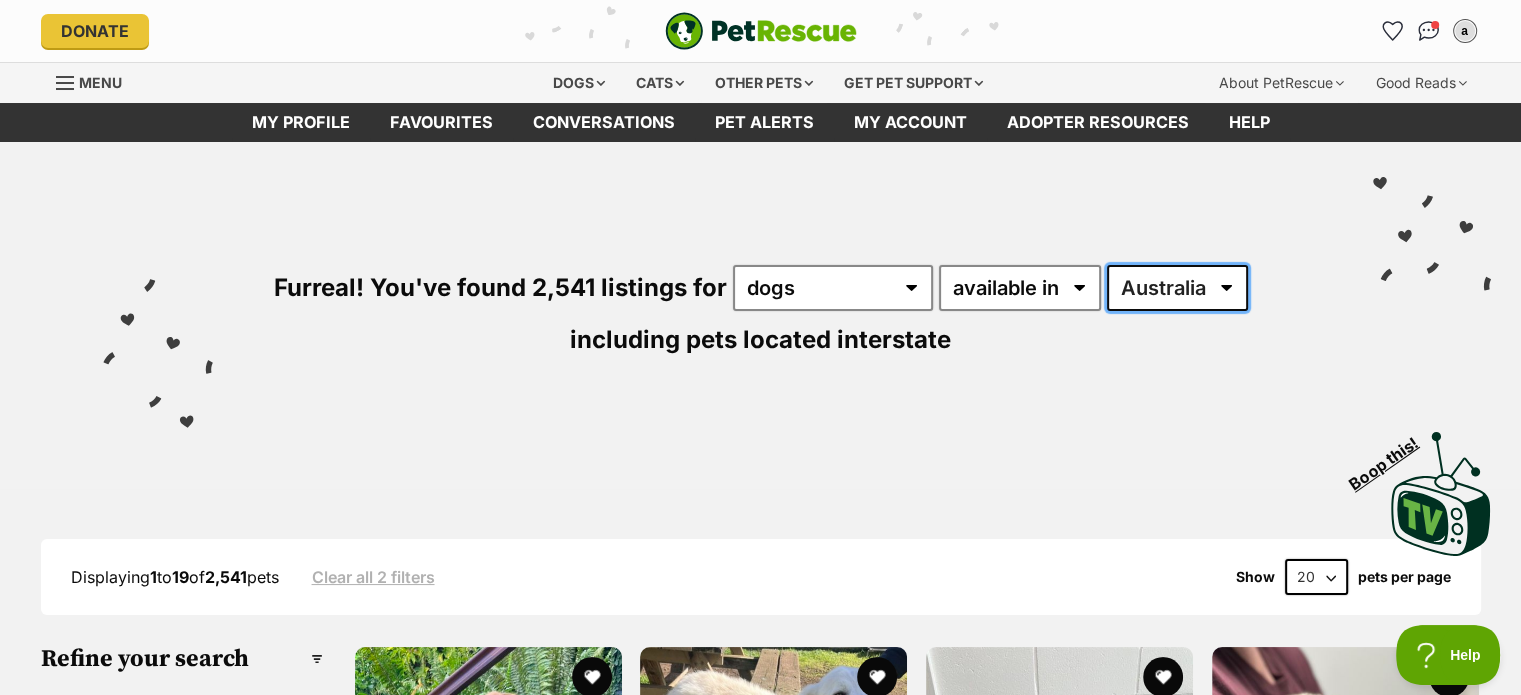 click on "Australia
ACT
NSW
NT
QLD
SA
TAS
VIC
WA" at bounding box center (1177, 288) 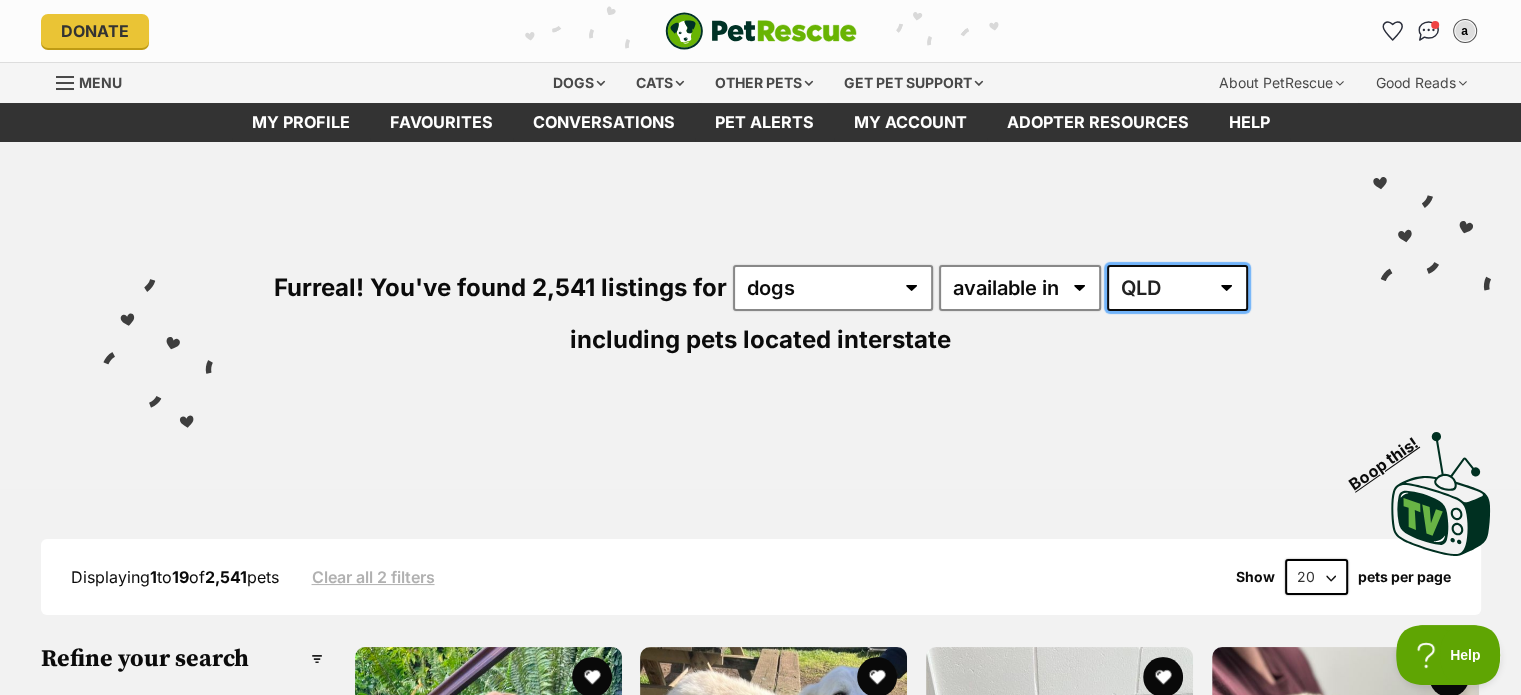 click on "Australia
ACT
NSW
NT
QLD
SA
TAS
VIC
WA" at bounding box center (1177, 288) 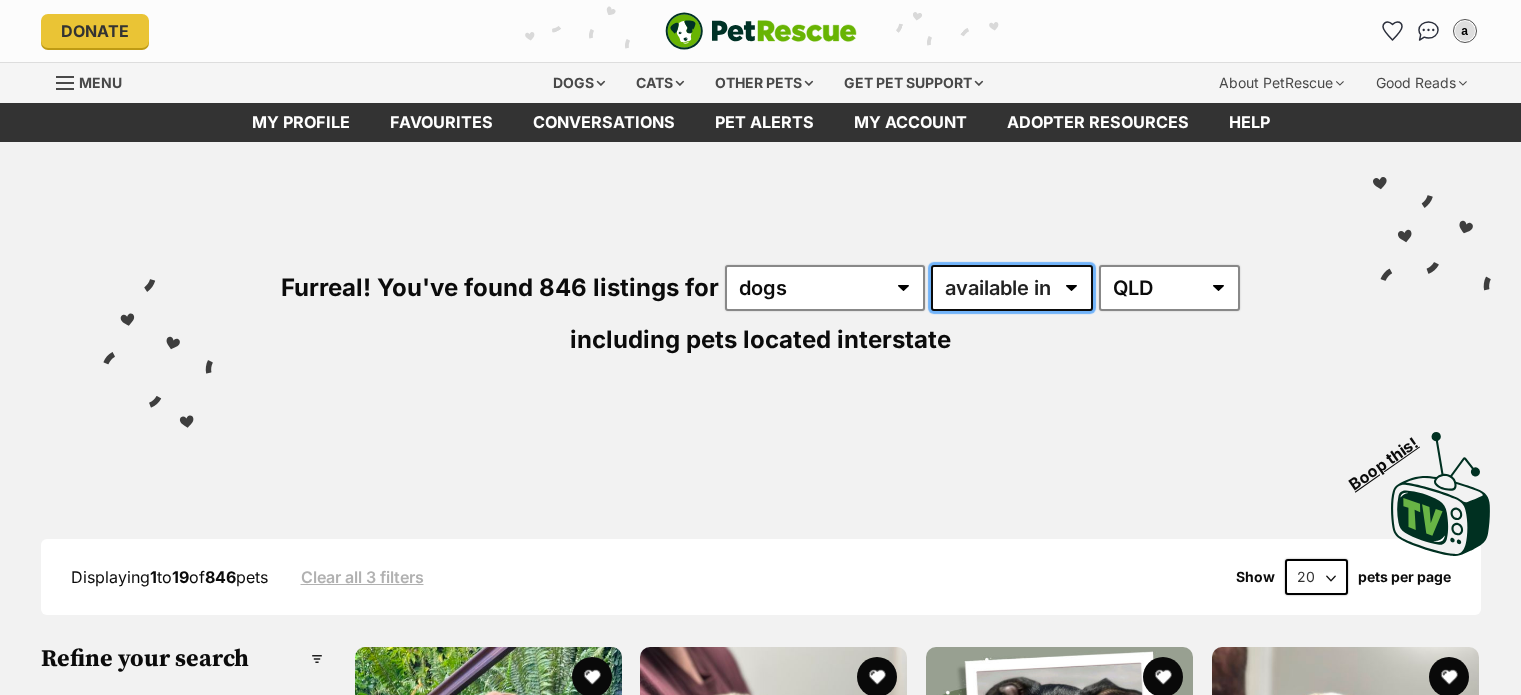 click on "available in
located in" at bounding box center (1012, 288) 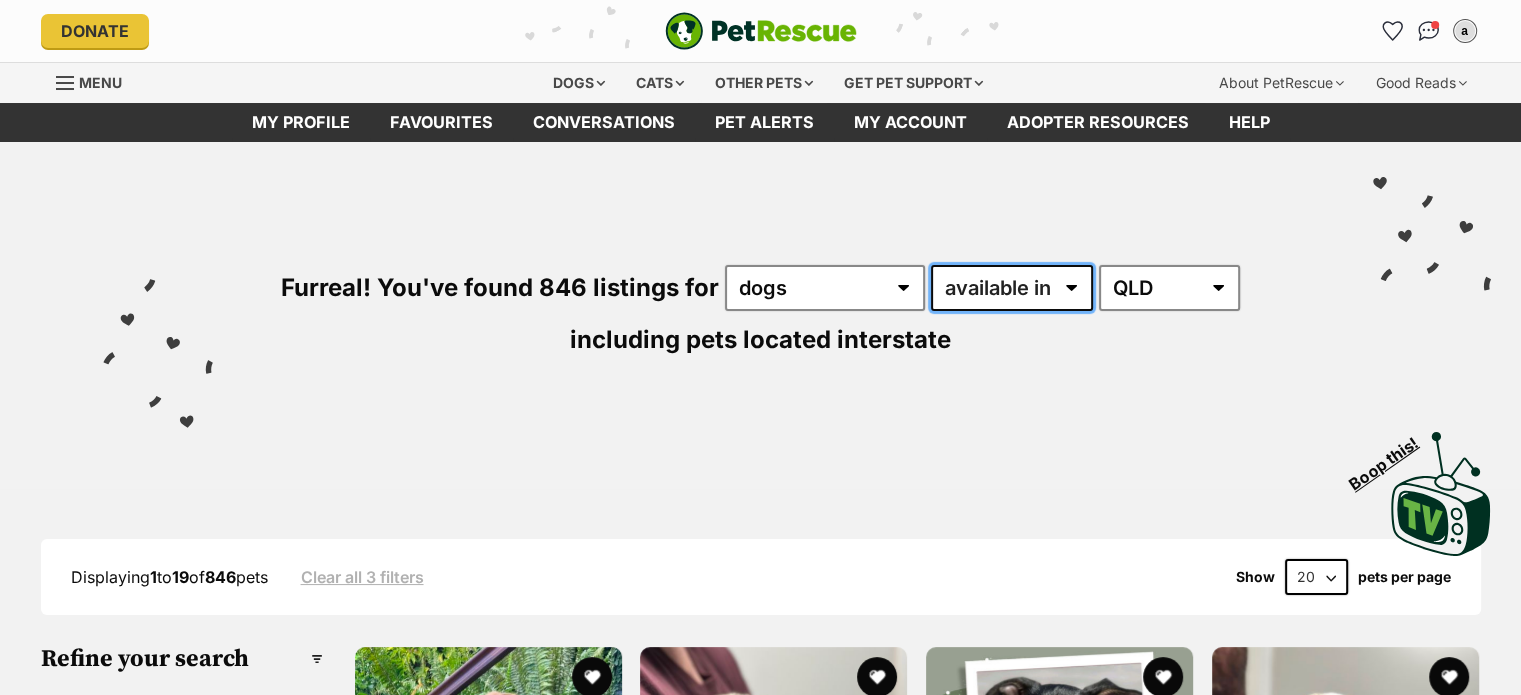scroll, scrollTop: 0, scrollLeft: 0, axis: both 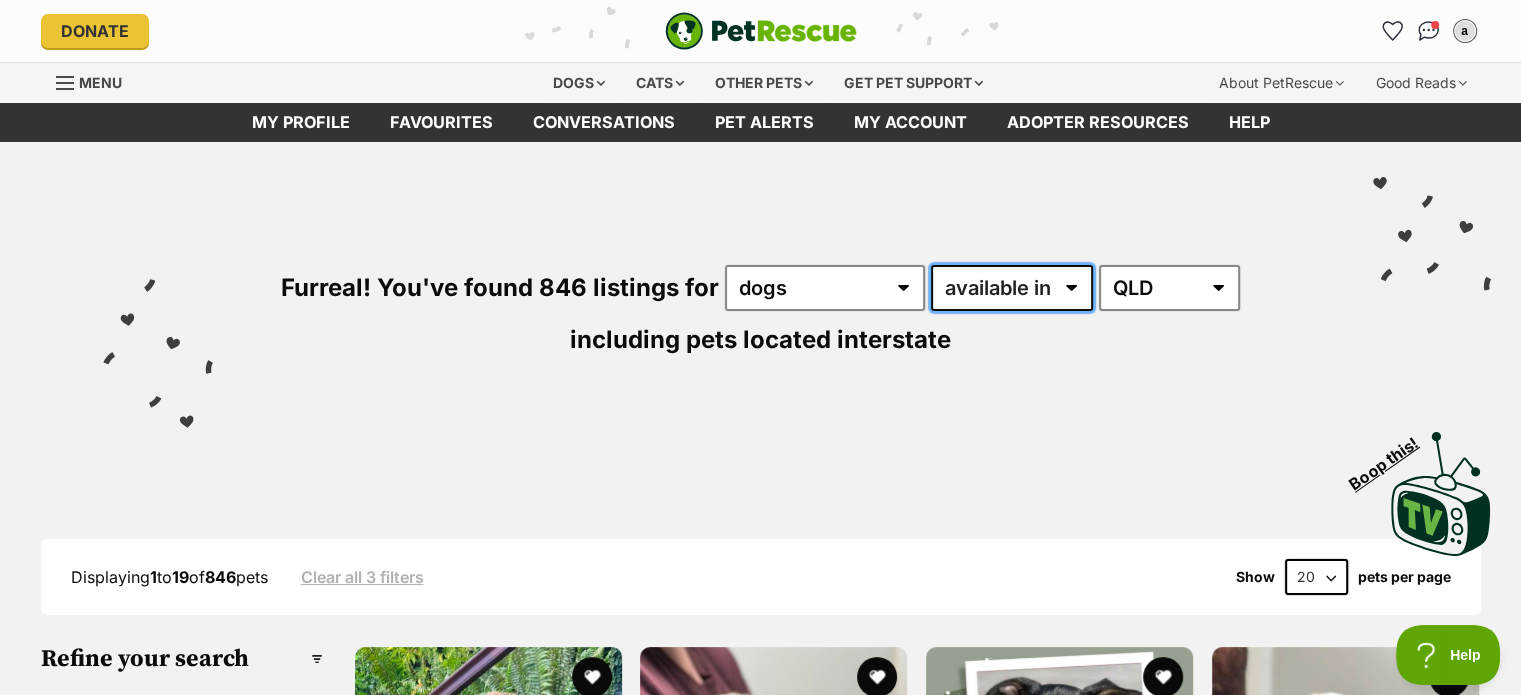 select on "disabled" 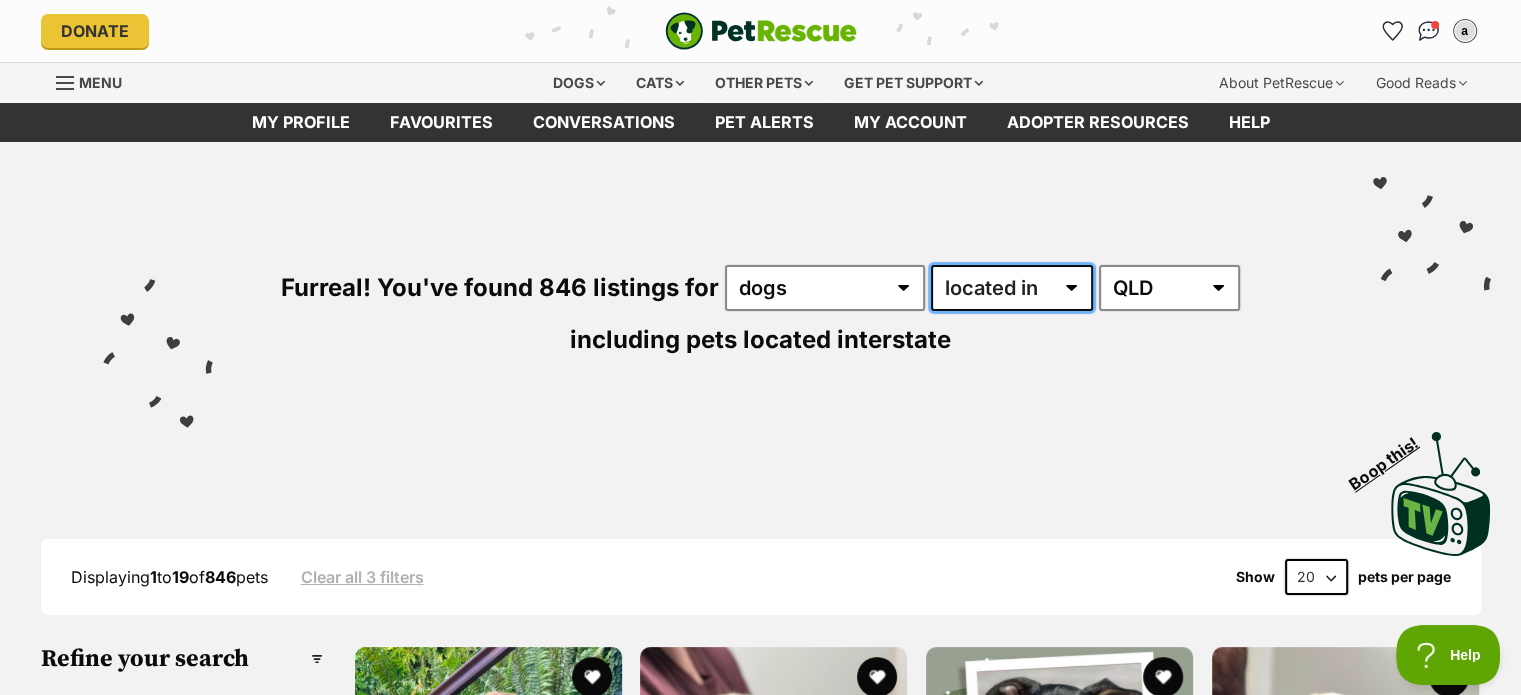 click on "available in
located in" at bounding box center (1012, 288) 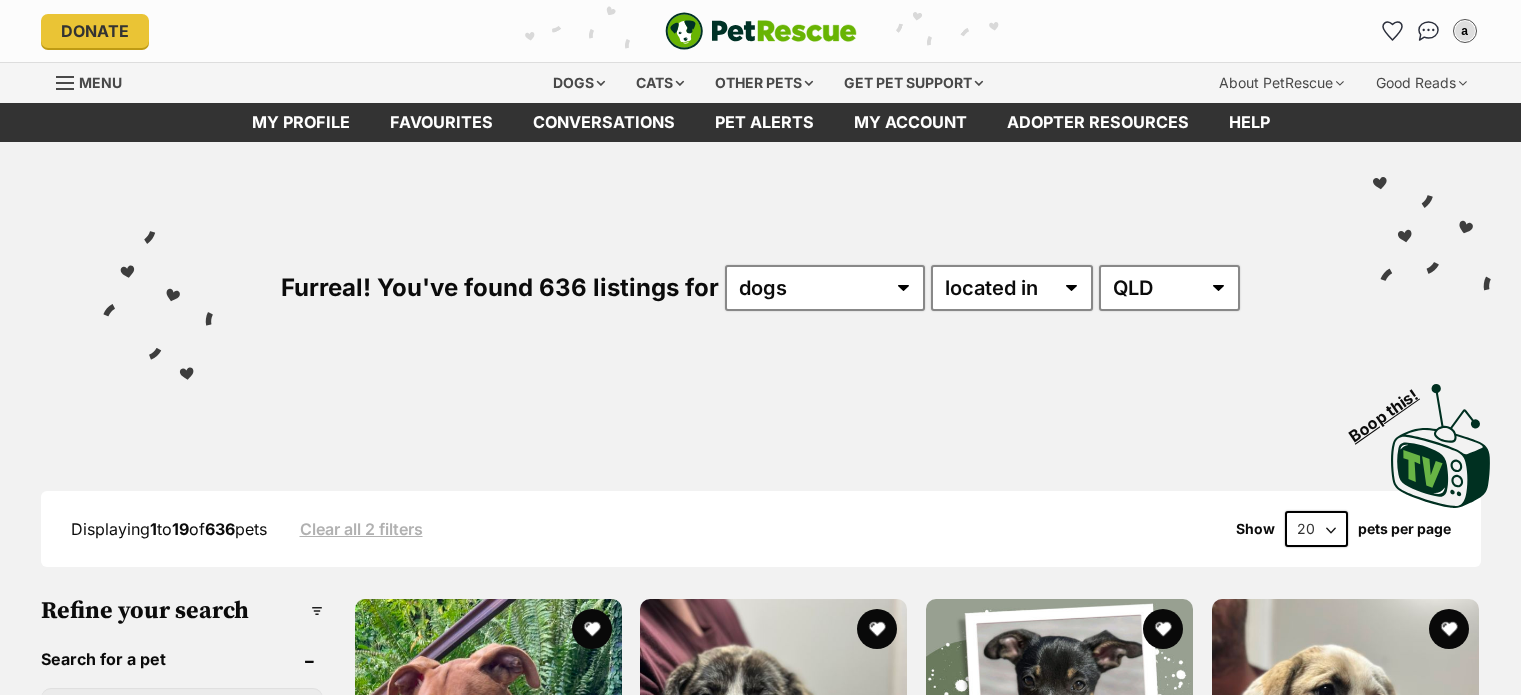 scroll, scrollTop: 0, scrollLeft: 0, axis: both 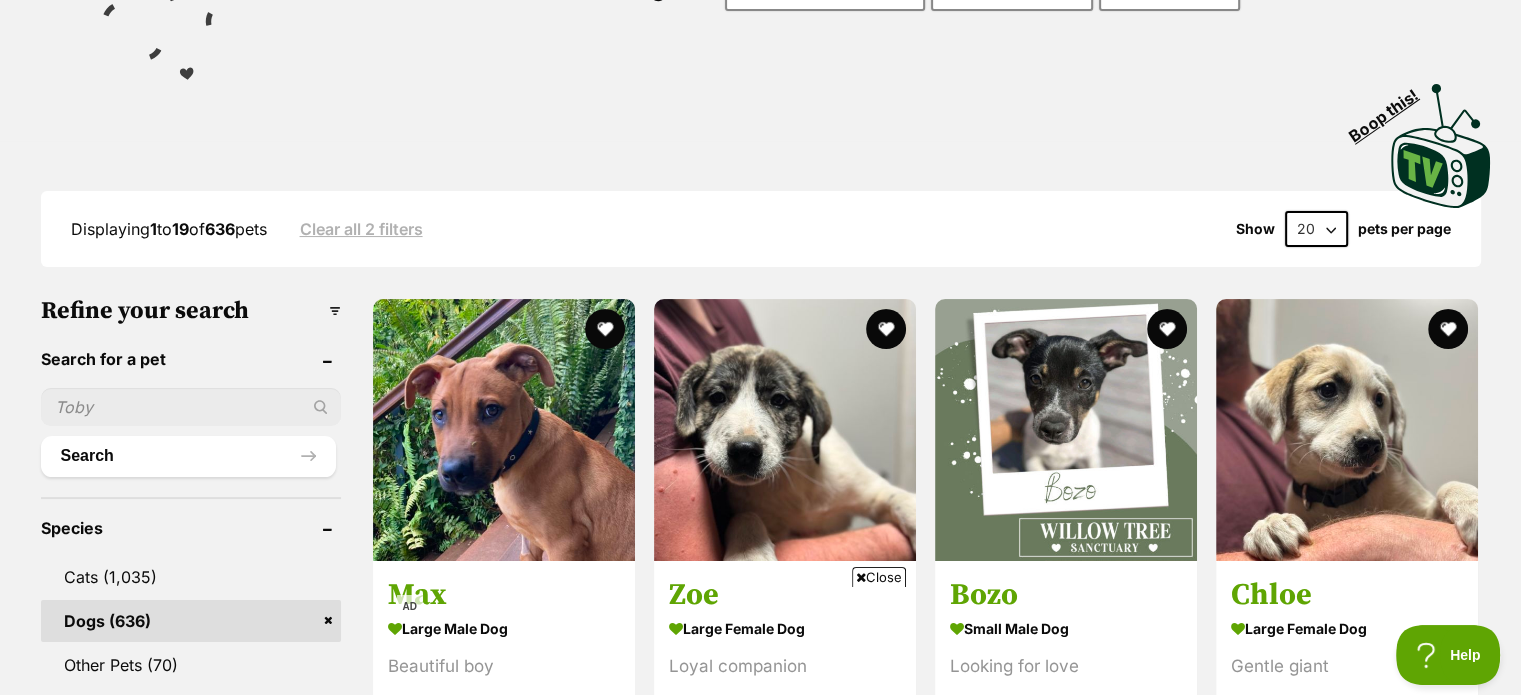 click on "Close" at bounding box center (879, 577) 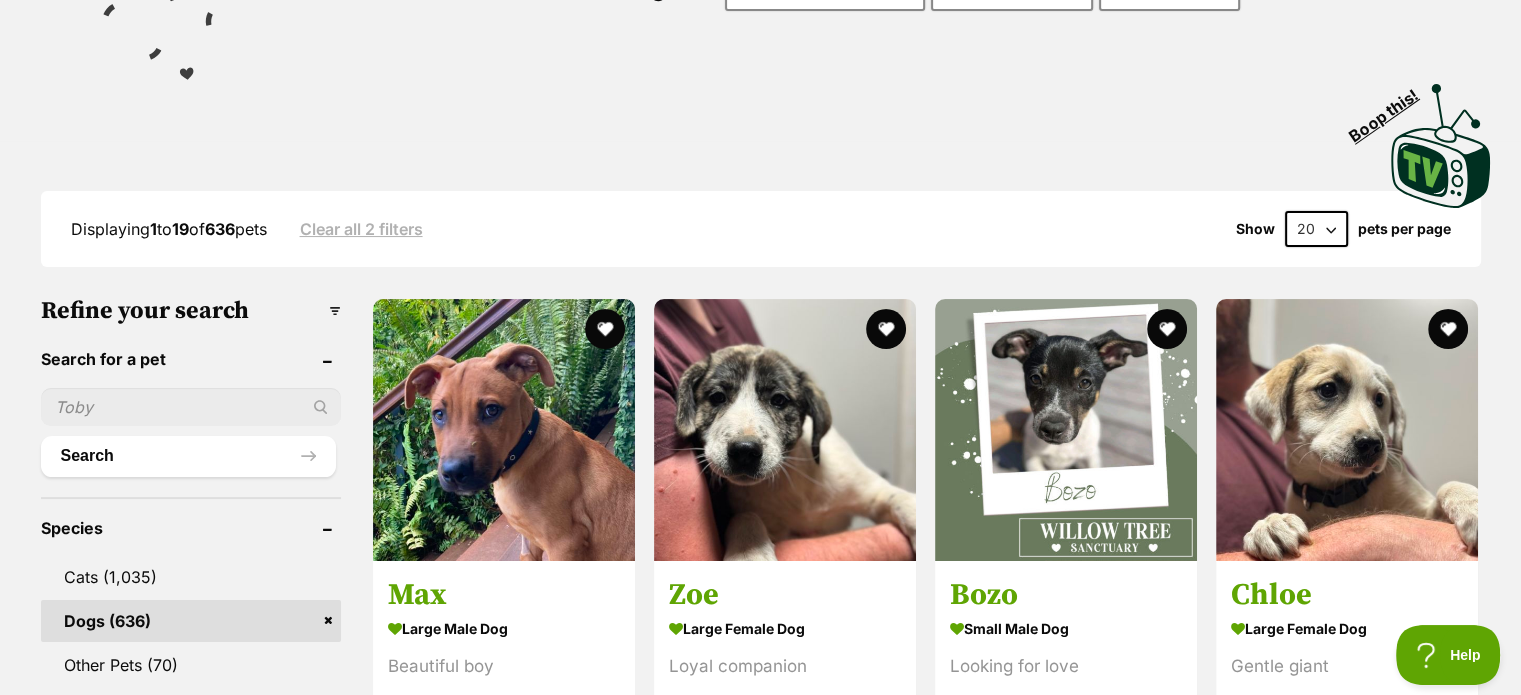 scroll, scrollTop: 0, scrollLeft: 0, axis: both 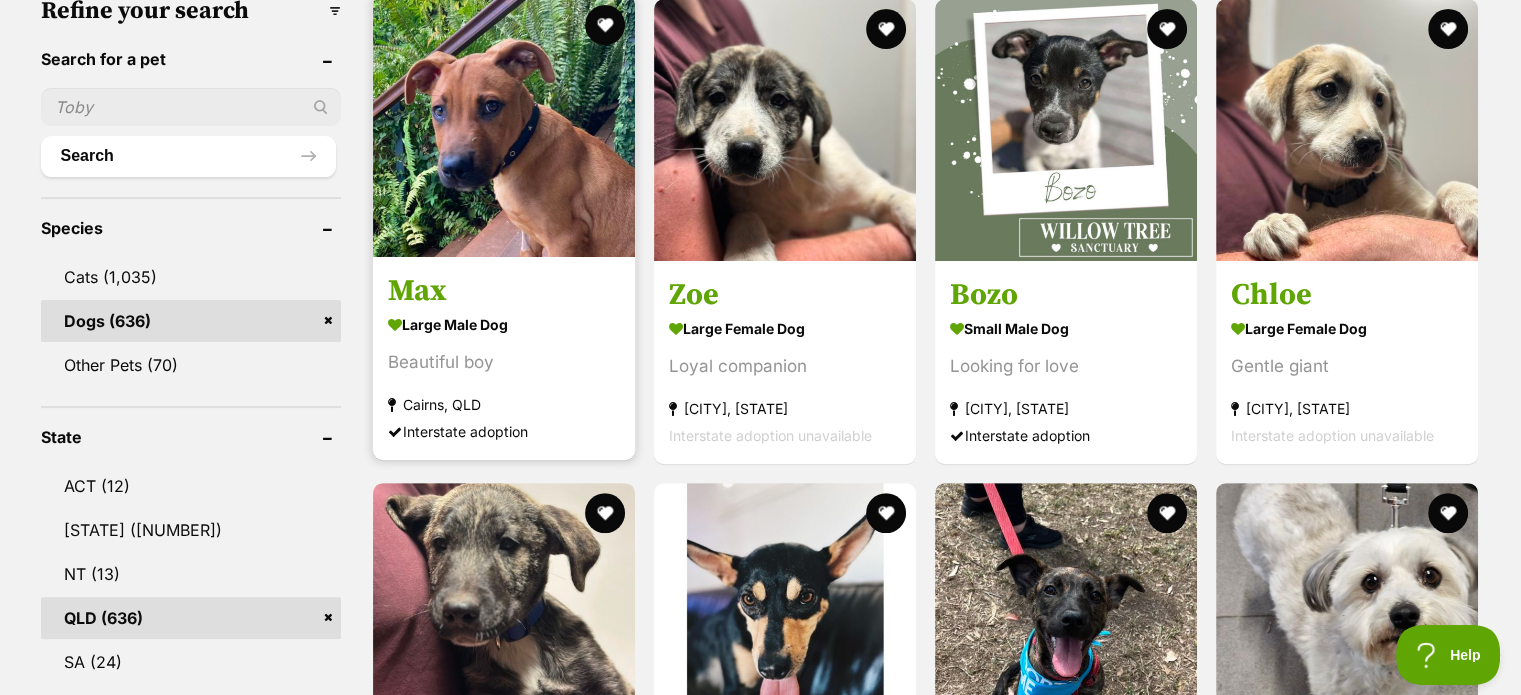 click on "Max
large male Dog
Beautiful boy
Cairns, QLD
Interstate adoption" at bounding box center [504, 358] 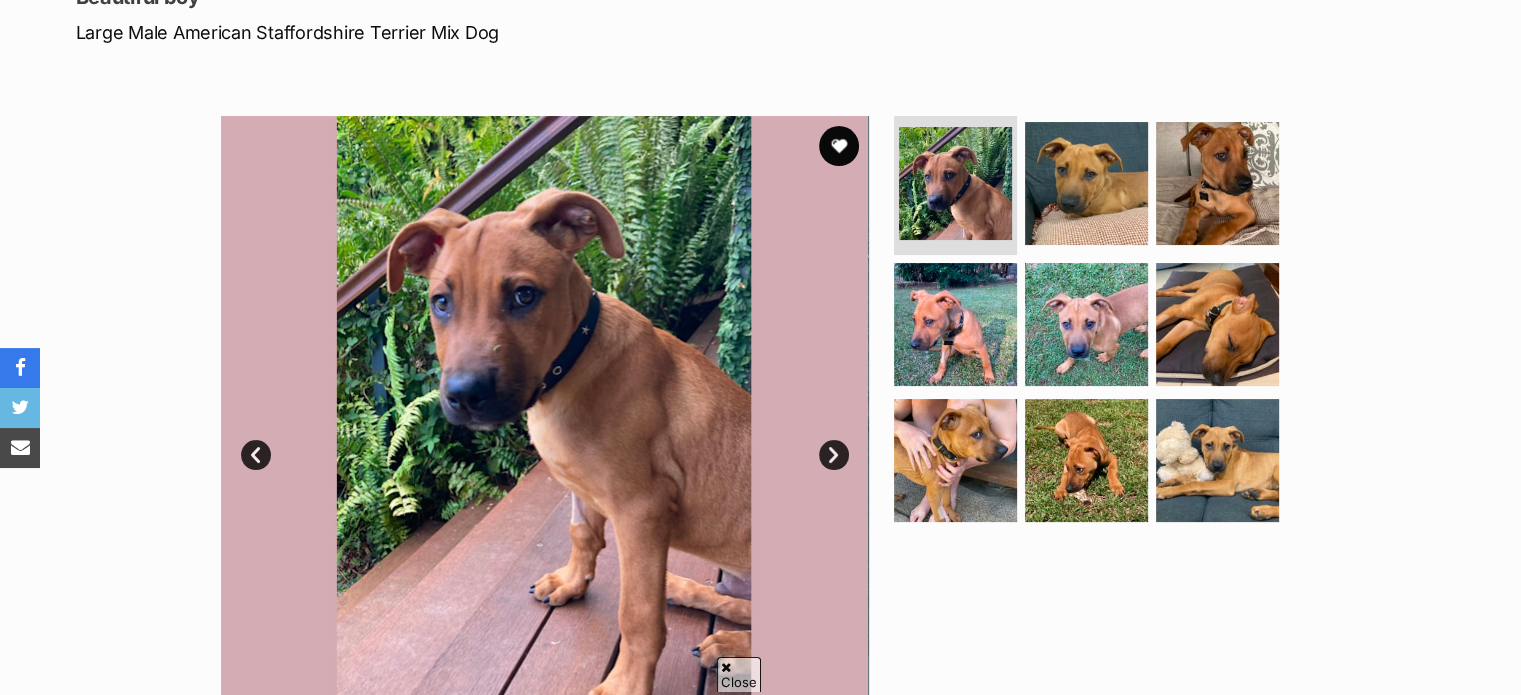 scroll, scrollTop: 300, scrollLeft: 0, axis: vertical 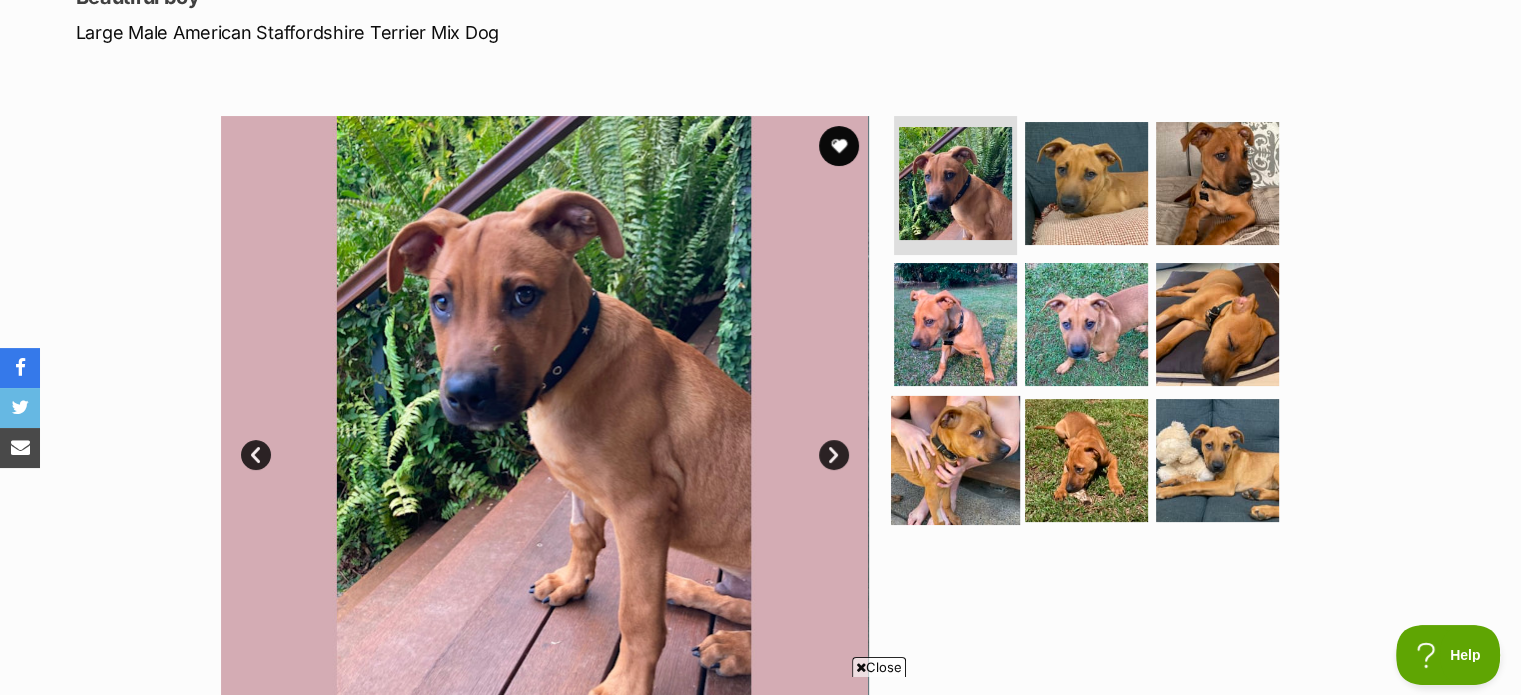 click at bounding box center (955, 460) 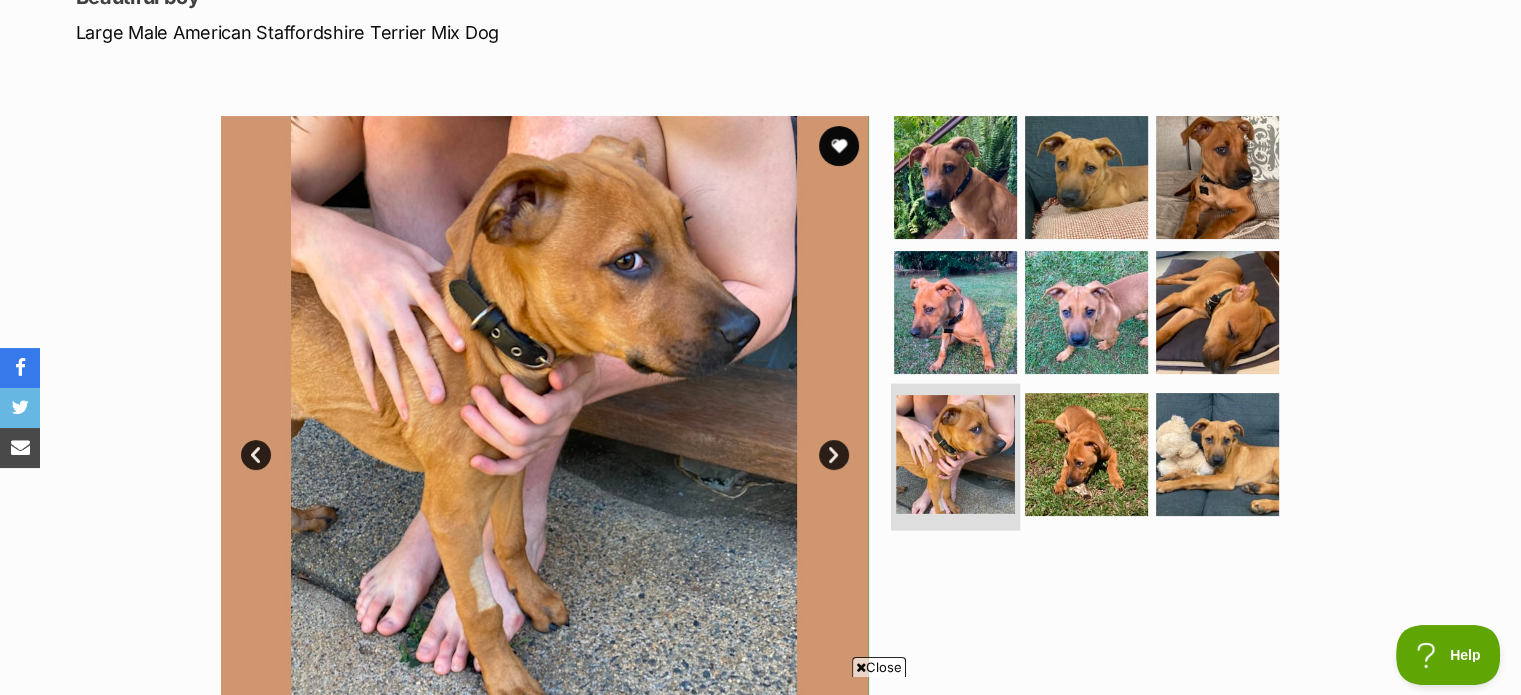 scroll, scrollTop: 0, scrollLeft: 0, axis: both 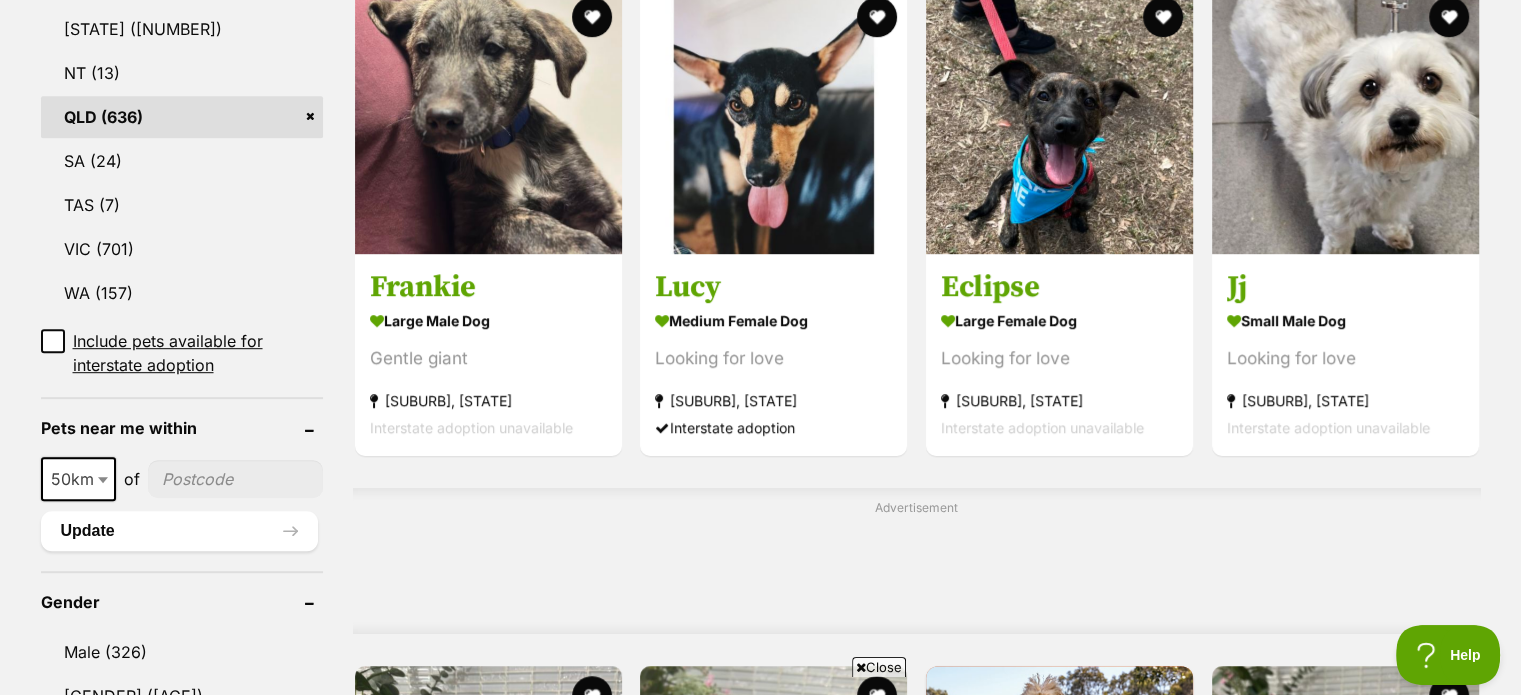 click at bounding box center (235, 479) 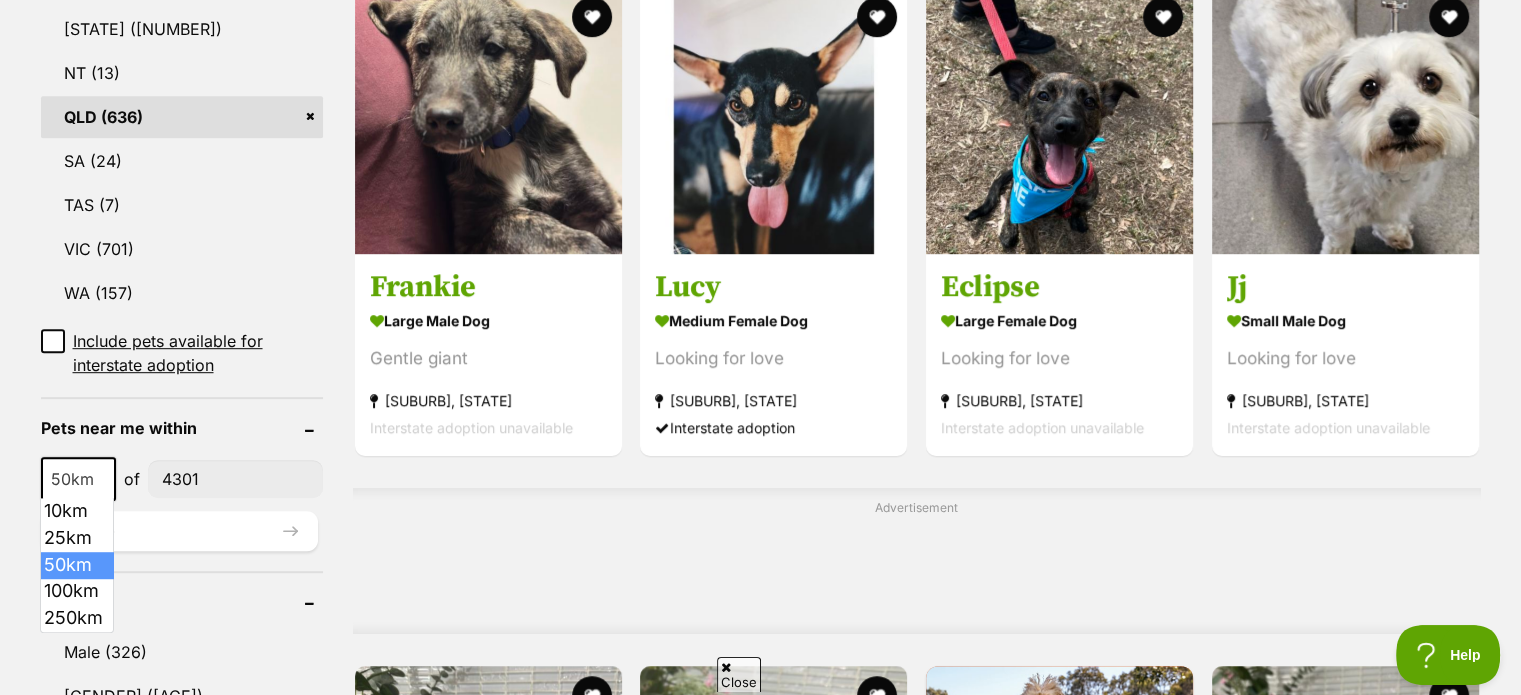 click on "50km" at bounding box center [78, 479] 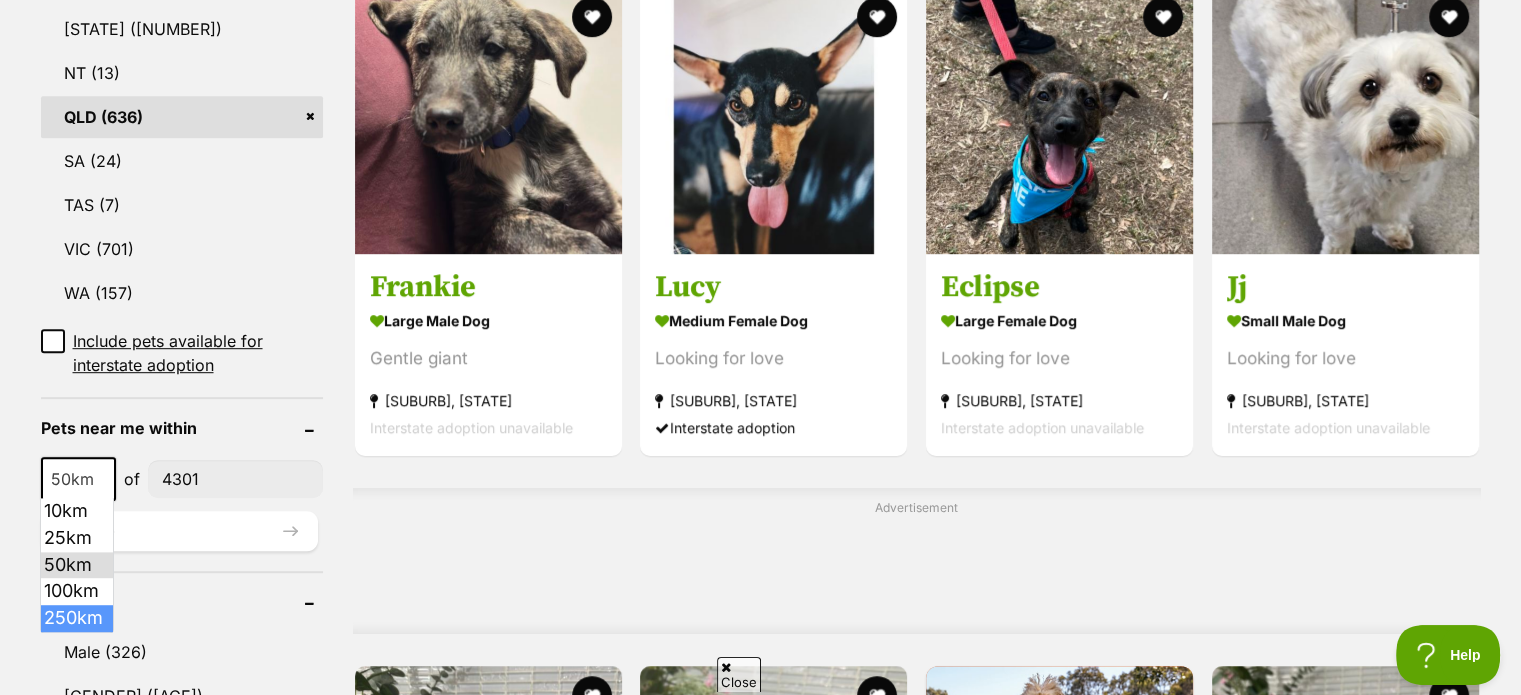 select on "250" 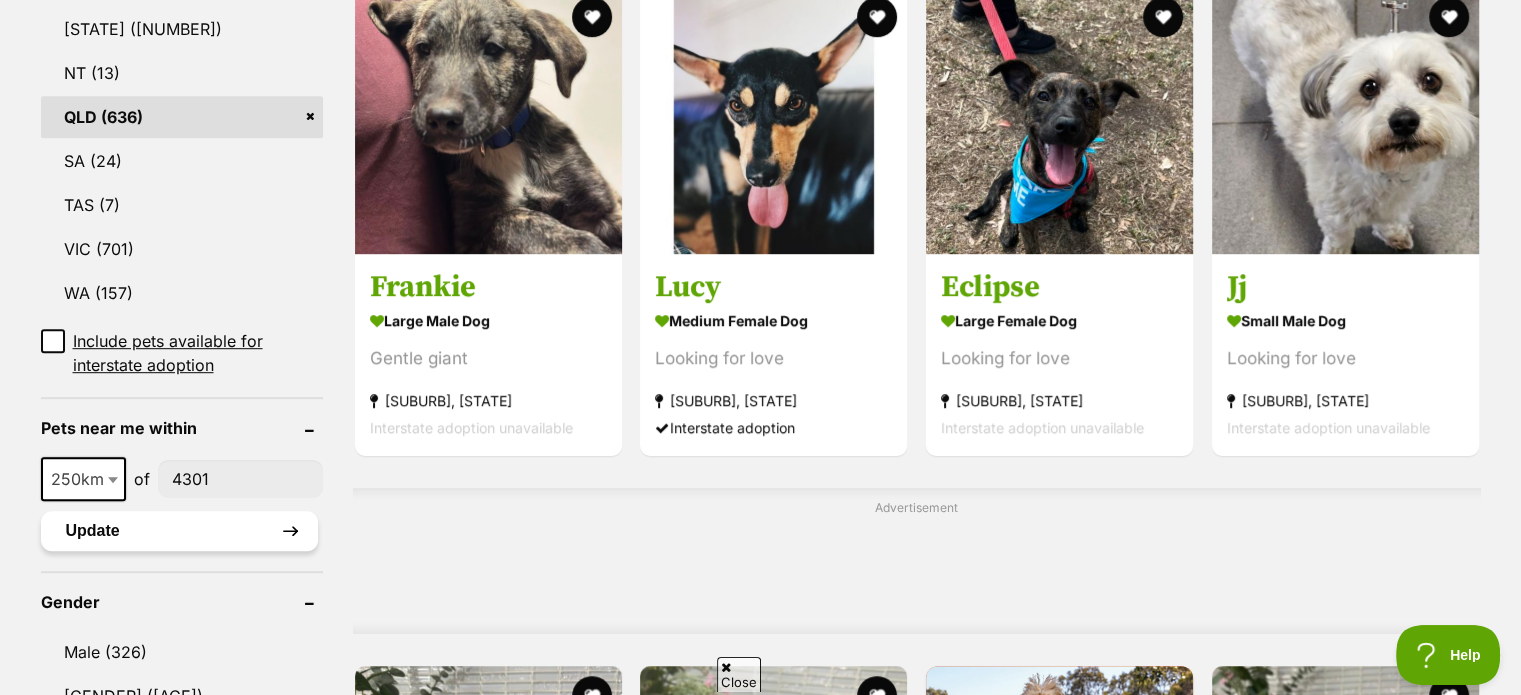 click on "Update" at bounding box center (179, 531) 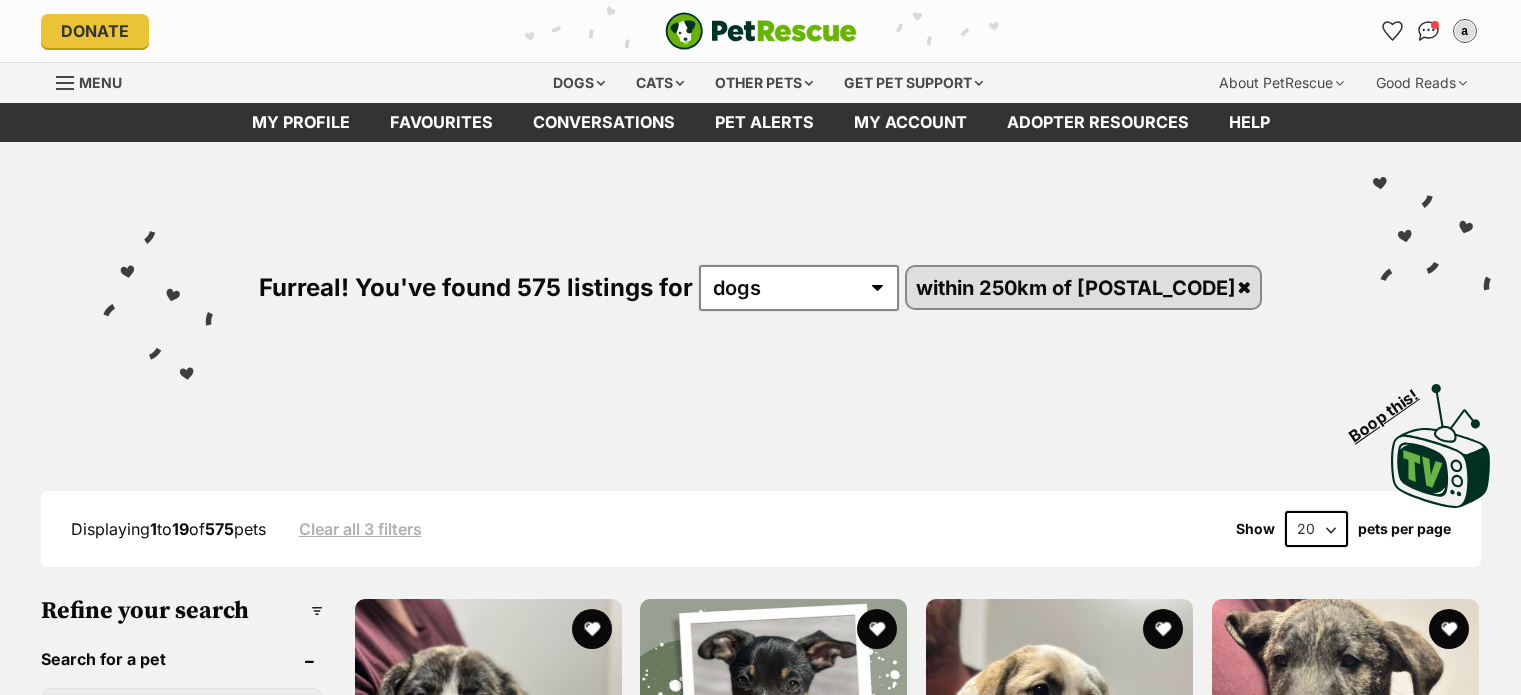 scroll, scrollTop: 0, scrollLeft: 0, axis: both 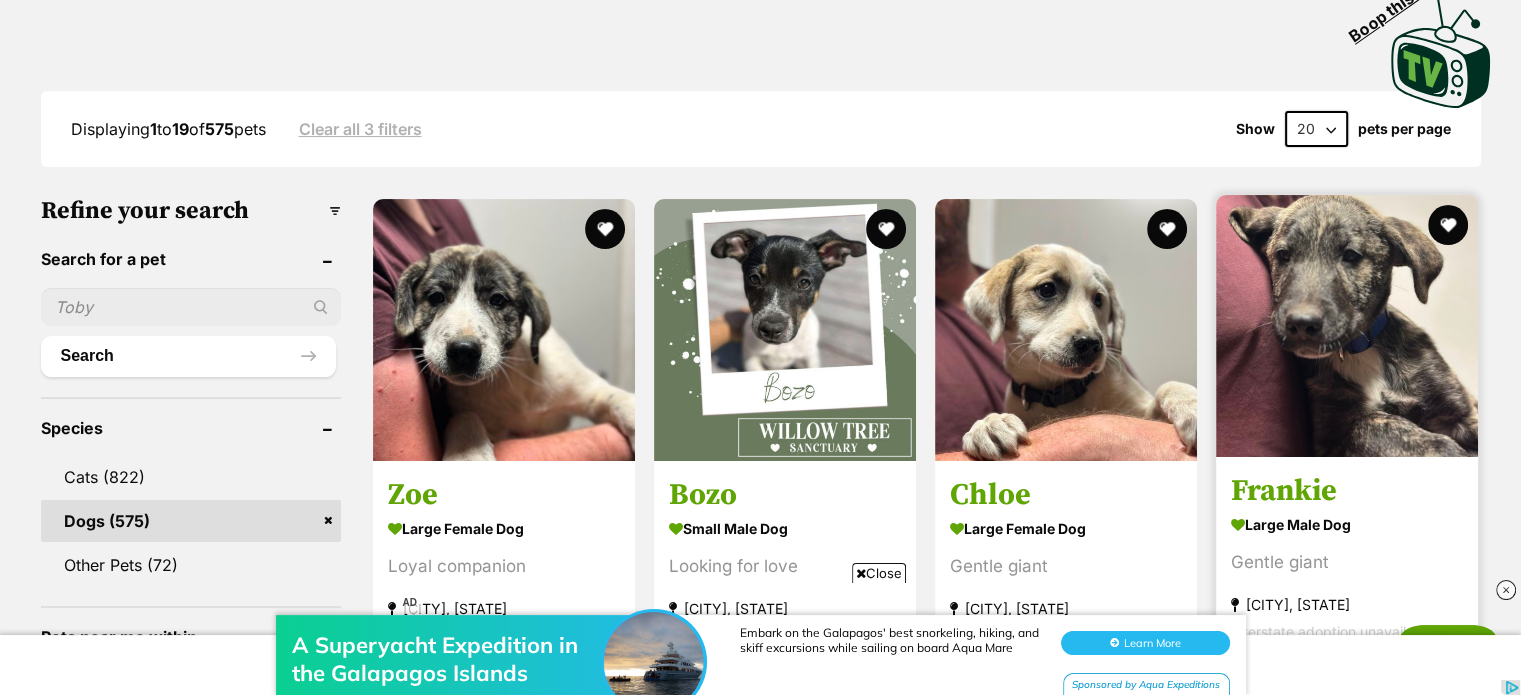 click on "Frankie
large male Dog
Gentle giant
Beenleigh, QLD
Interstate adoption unavailable" at bounding box center [1347, 427] 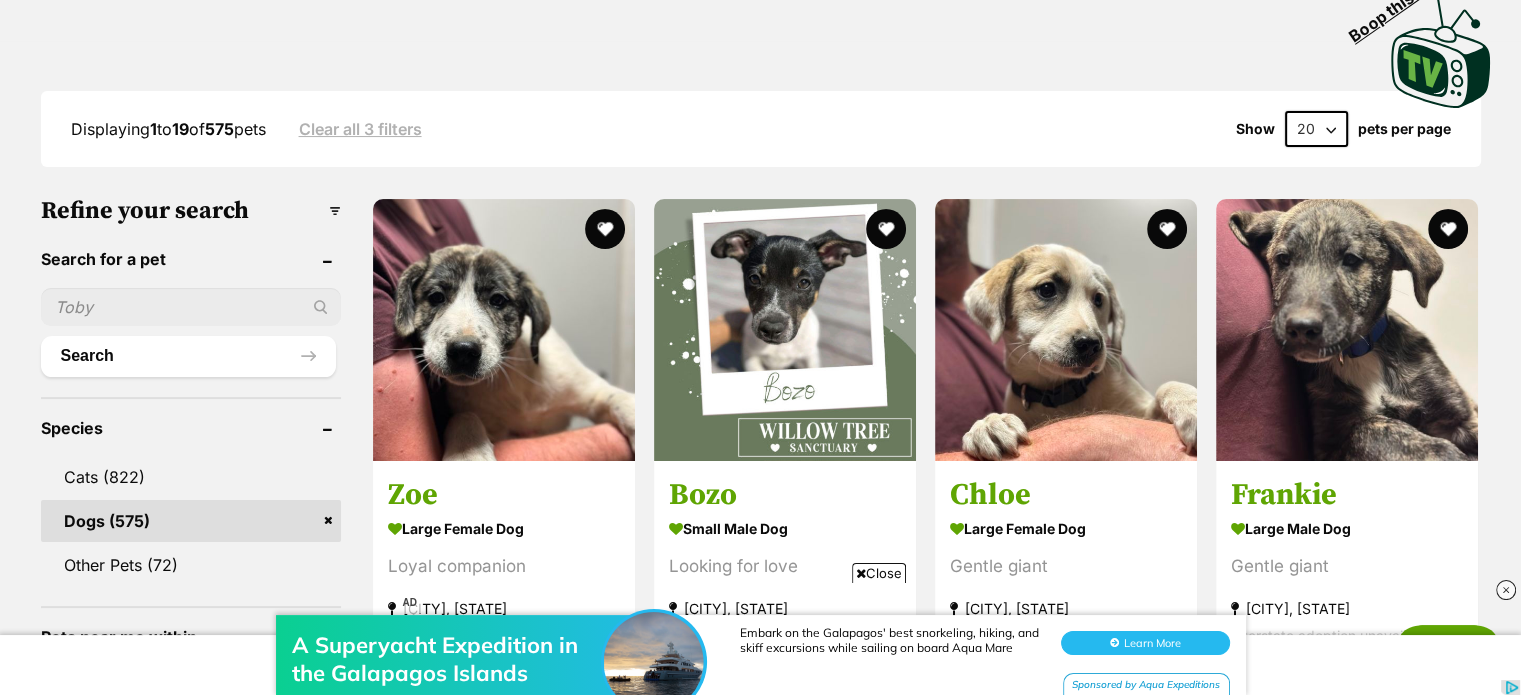 click on "Displaying  1  to  19  of  575  pets
Clear all 3 filters
Show 20 40 60 pets per page
Visit PetRescue TV (external site)
Boop this!
Refine your search
Search for a pet
Search
Species
Cats (822)
Dogs (575)
Other Pets (72)
Pets near me within
10km
25km
50km
100km
250km
250km
of
4301
Clear
Update
Gender
Male (311)
Female (264)
Size
Small (65)
Medium (303)
Large (207)
Age
Puppy (141)
Adult (434)
Senior (13)
About my home
I have kids under 5 years old (430)
I have kids under 12 years old (541)
I have resident dogs (555)
I have resident cats (452)
Pets will be alone during work hours (499)
Advanced
Pets needing foster care (75)" at bounding box center (760, 1683) 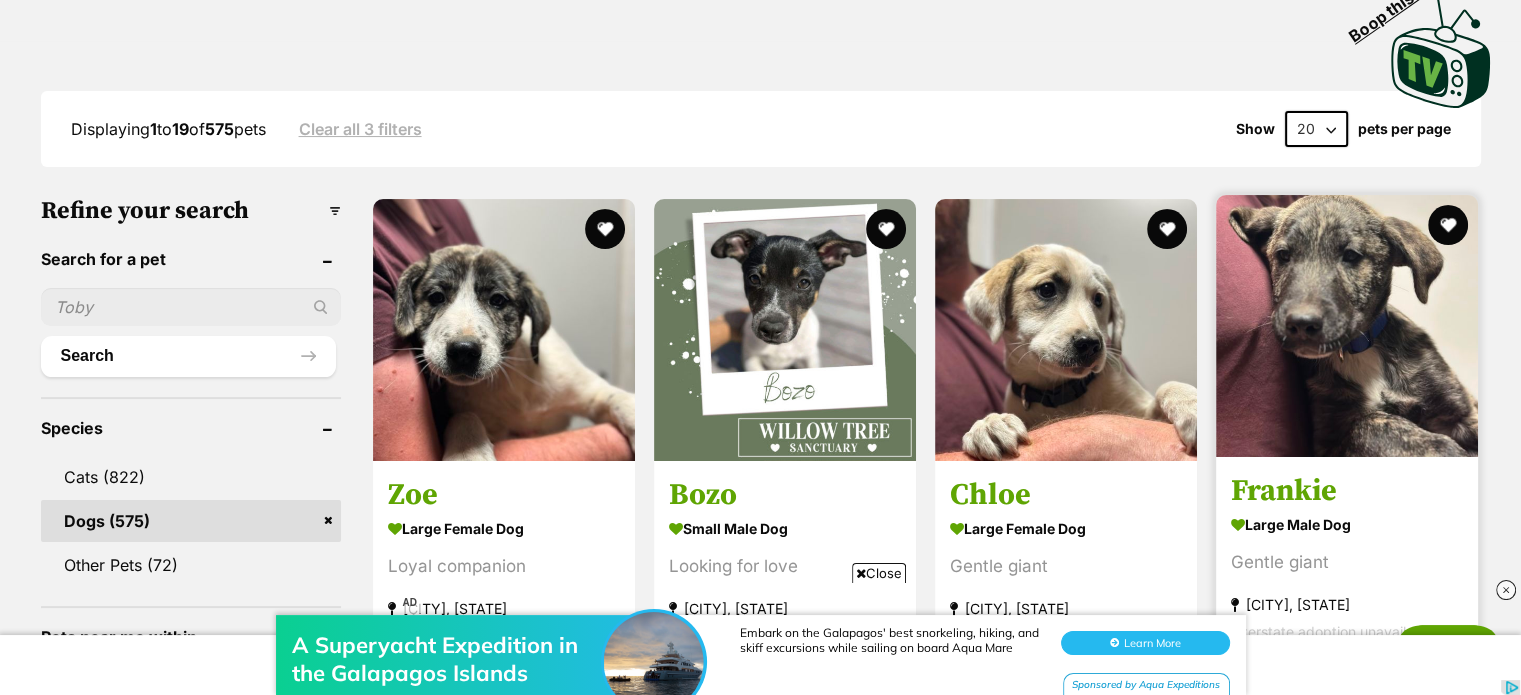 click at bounding box center [1347, 326] 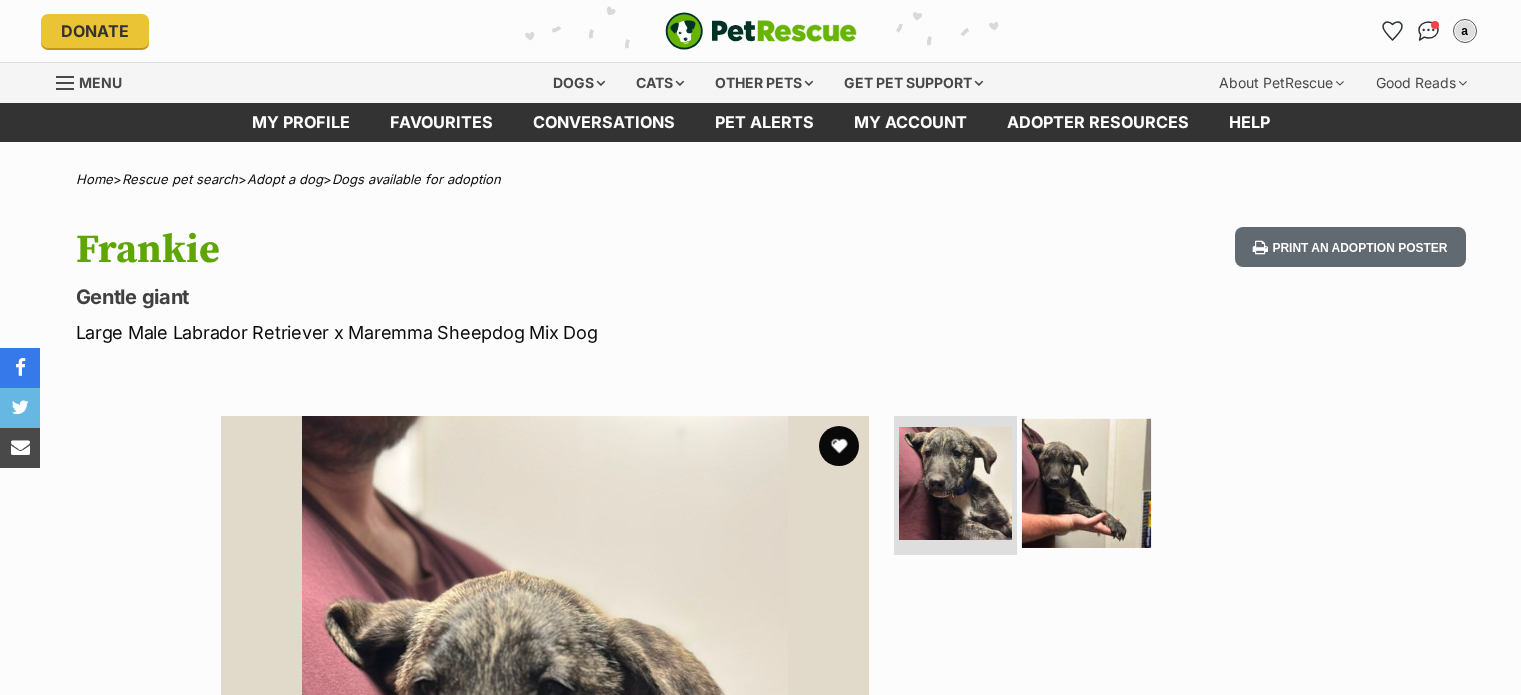 scroll, scrollTop: 0, scrollLeft: 0, axis: both 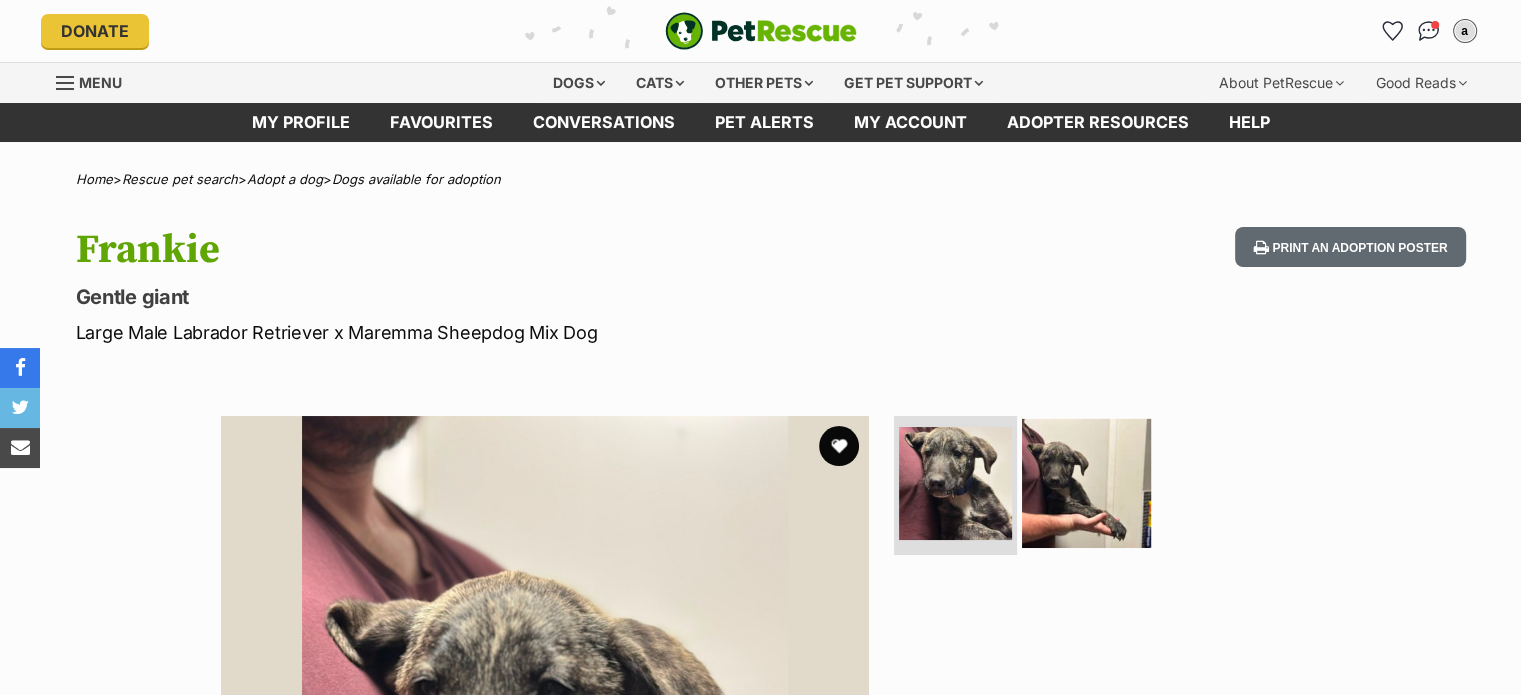 click at bounding box center [1086, 482] 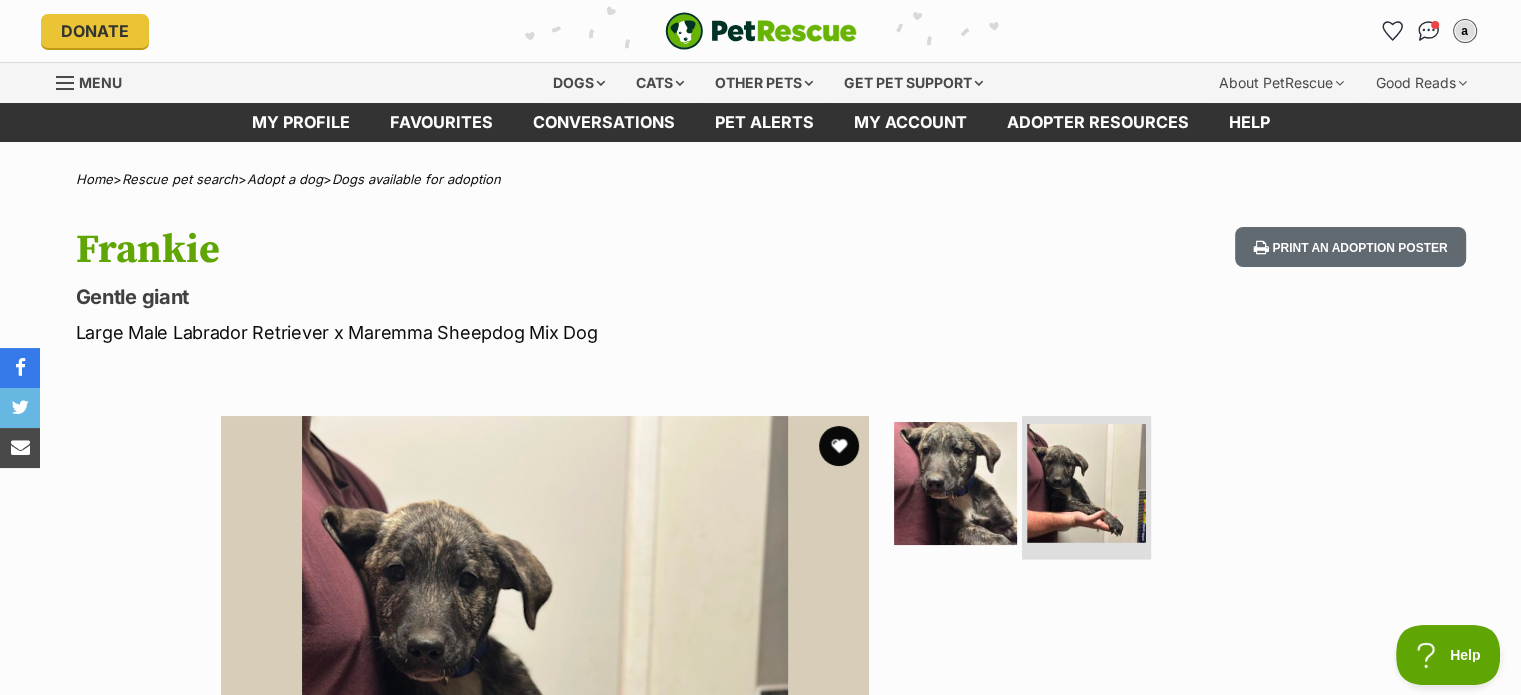 scroll, scrollTop: 300, scrollLeft: 0, axis: vertical 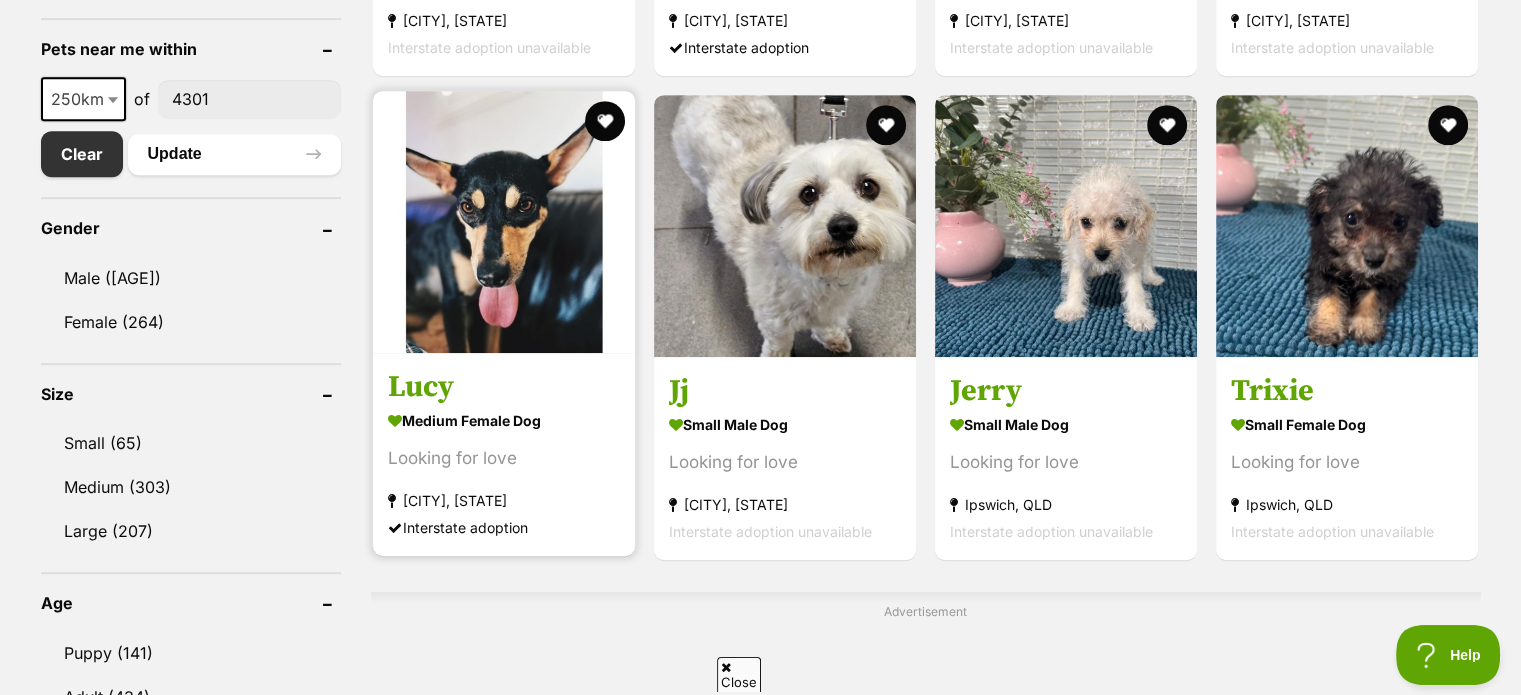 click at bounding box center [504, 222] 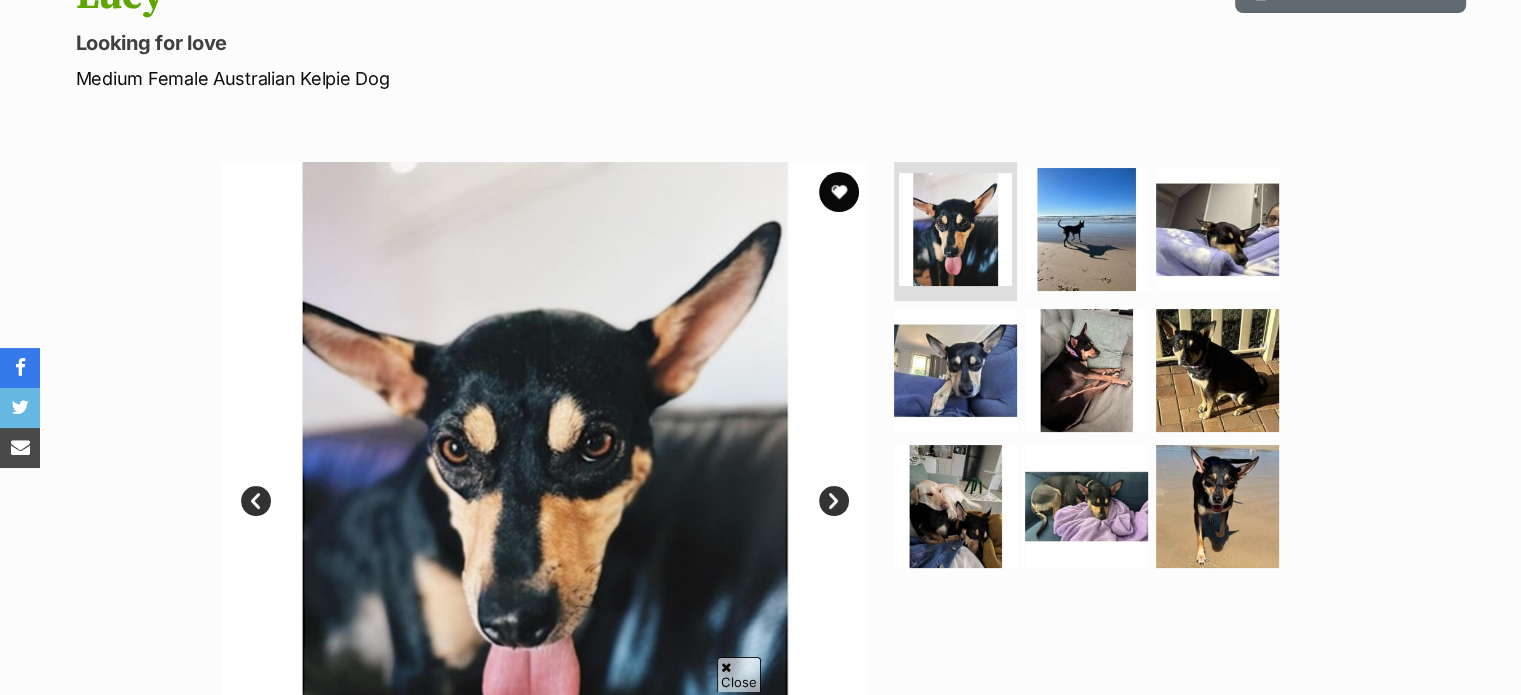 scroll, scrollTop: 300, scrollLeft: 0, axis: vertical 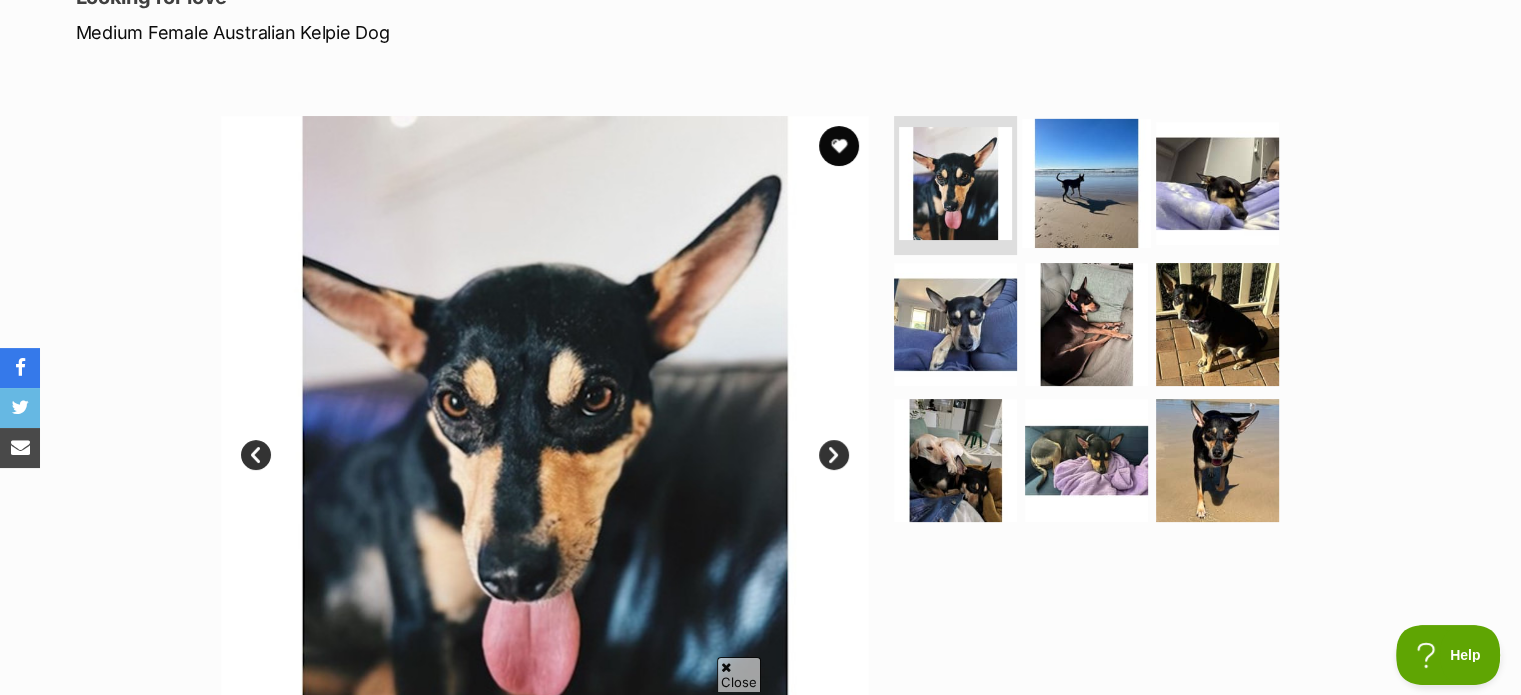 click at bounding box center [1086, 182] 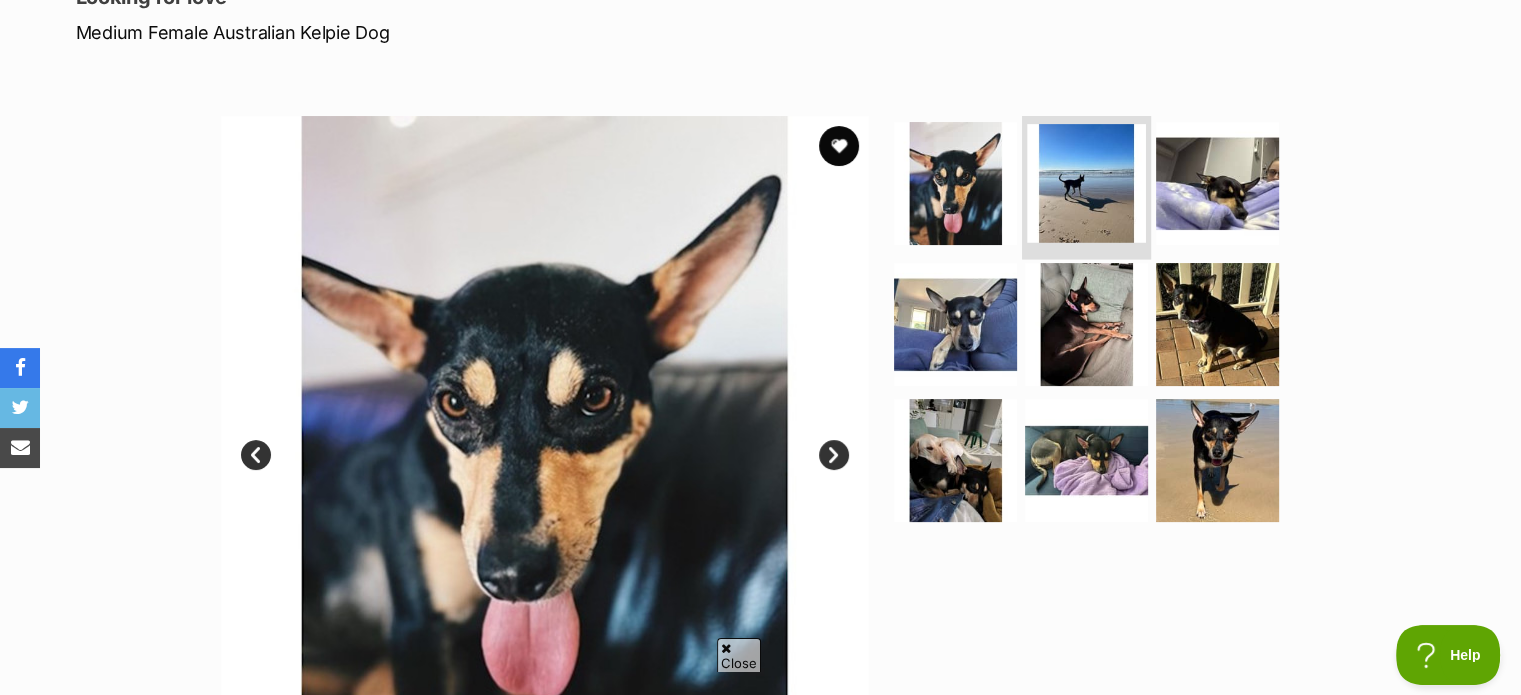scroll, scrollTop: 0, scrollLeft: 0, axis: both 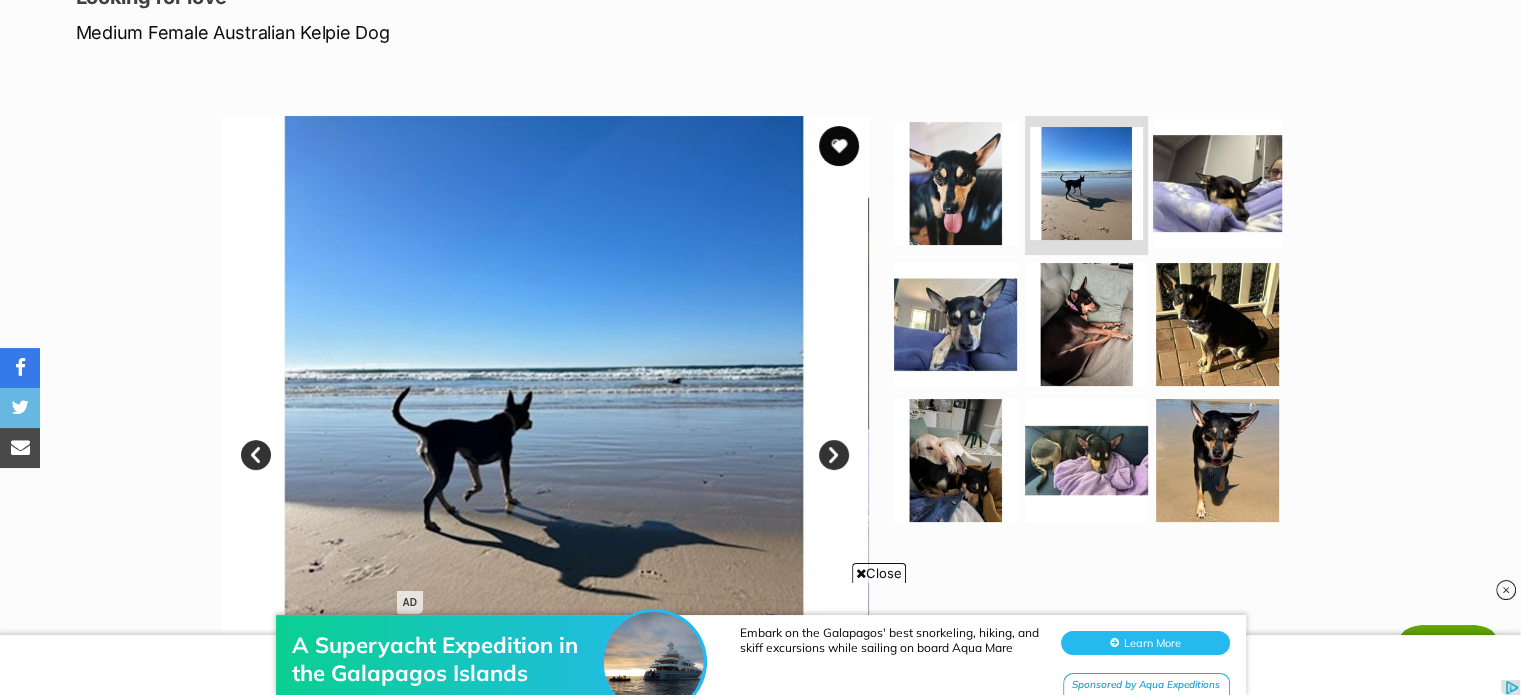 click at bounding box center (1217, 182) 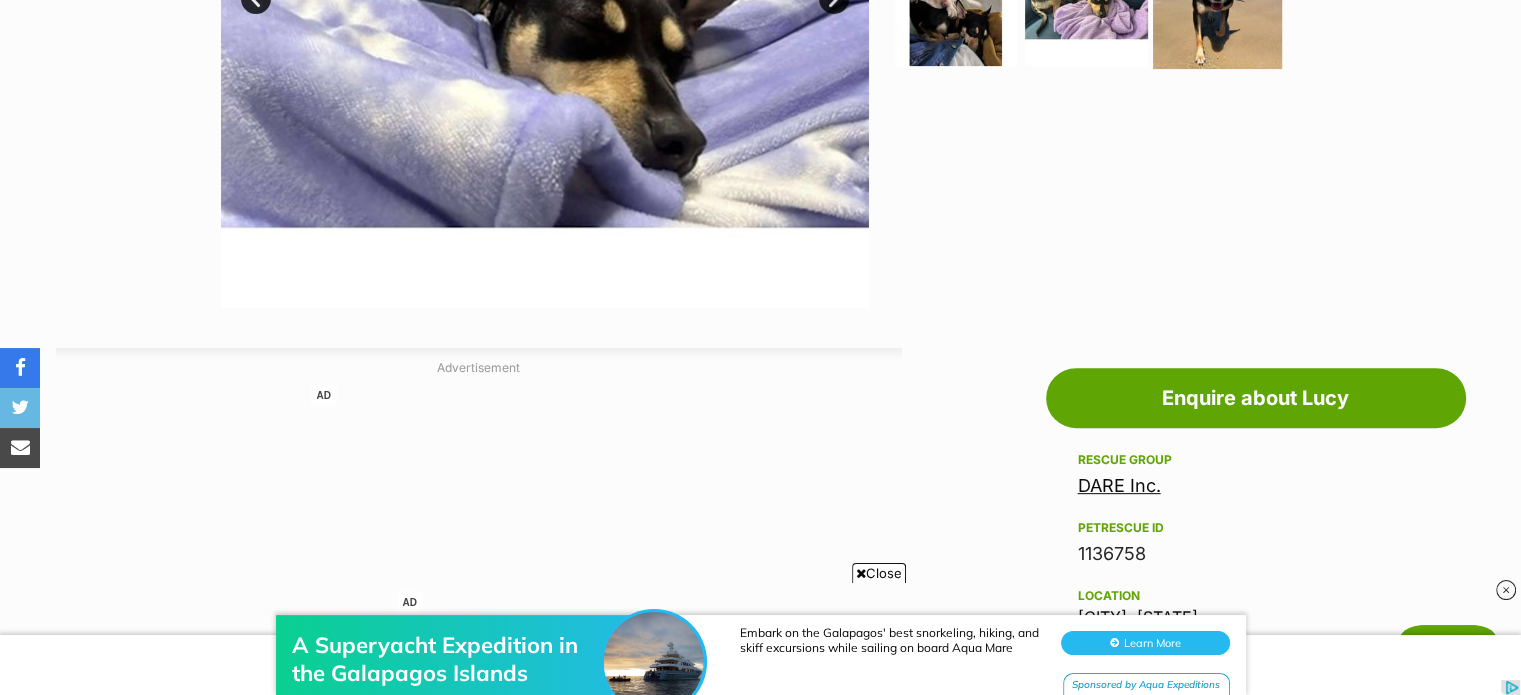 scroll, scrollTop: 1600, scrollLeft: 0, axis: vertical 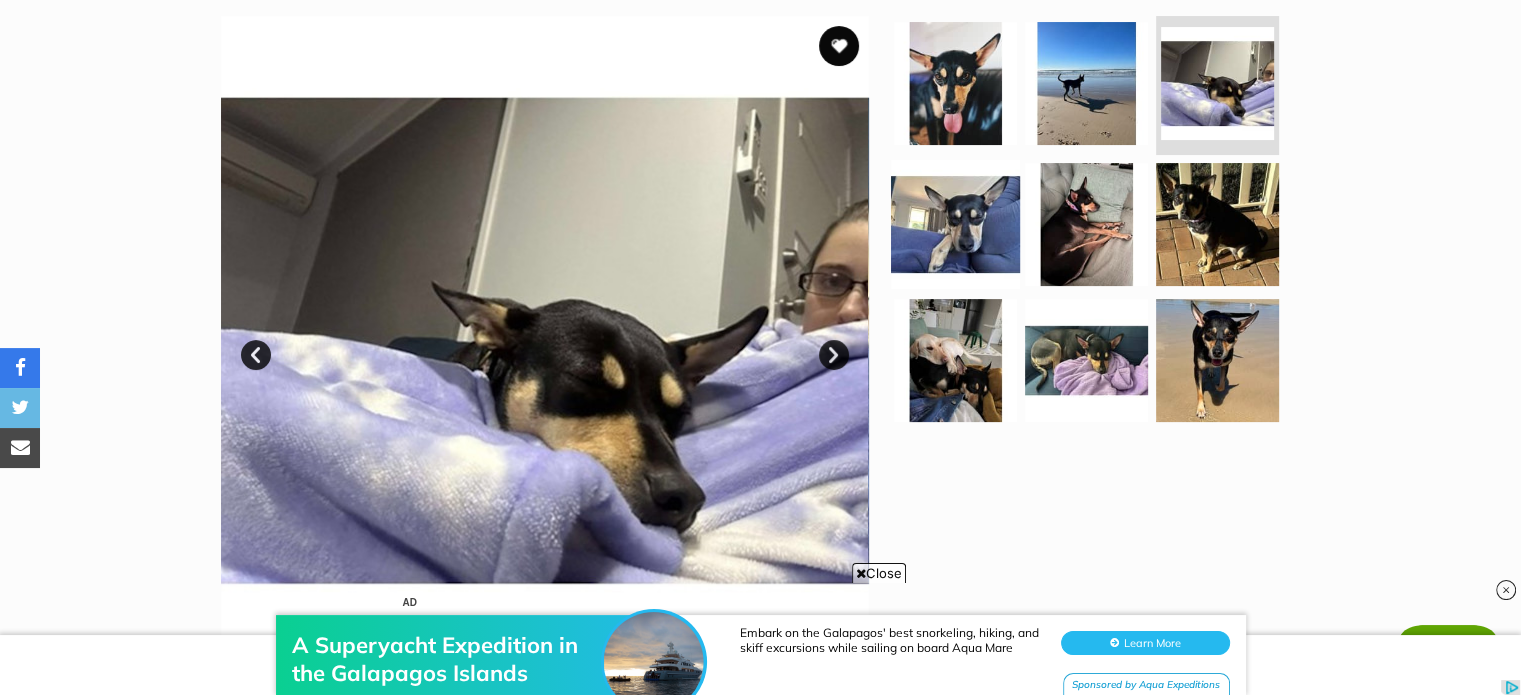 click at bounding box center (955, 224) 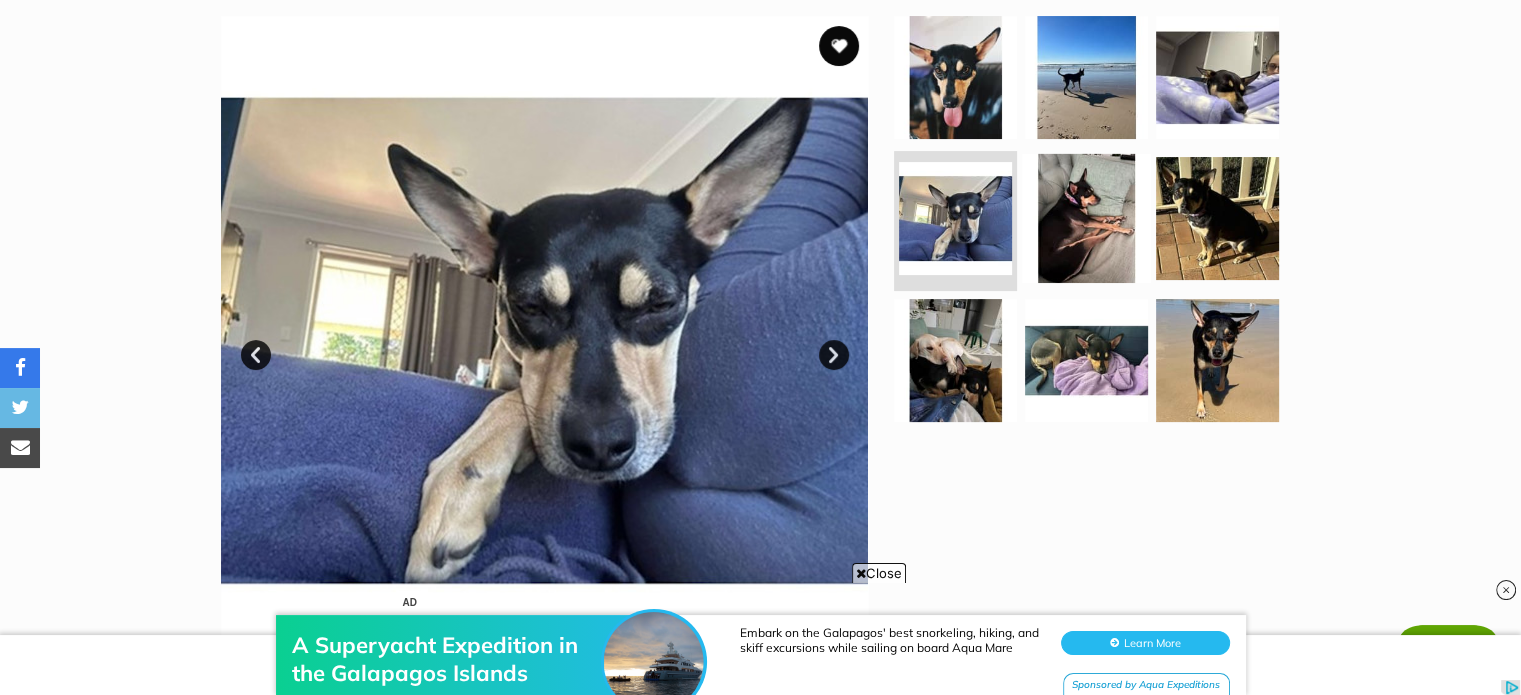 click at bounding box center [1086, 218] 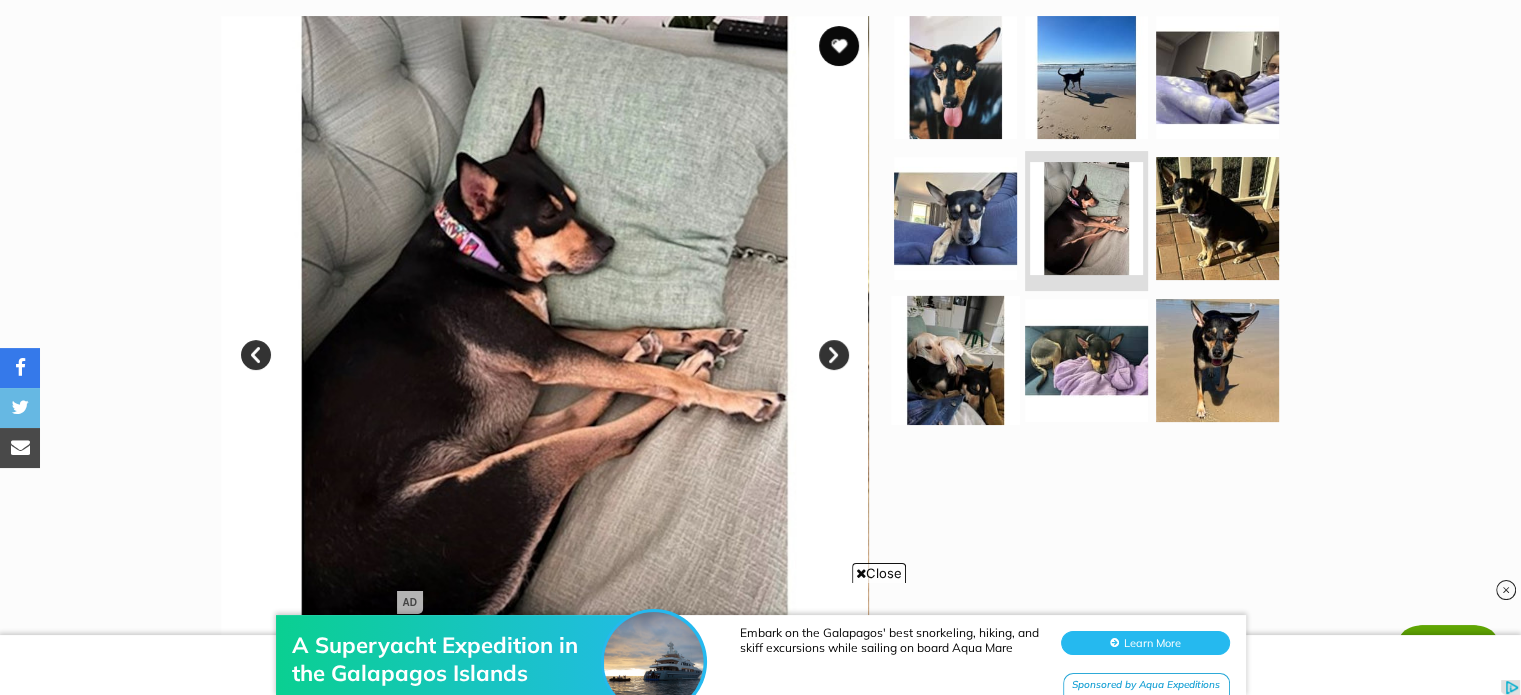 click at bounding box center [955, 360] 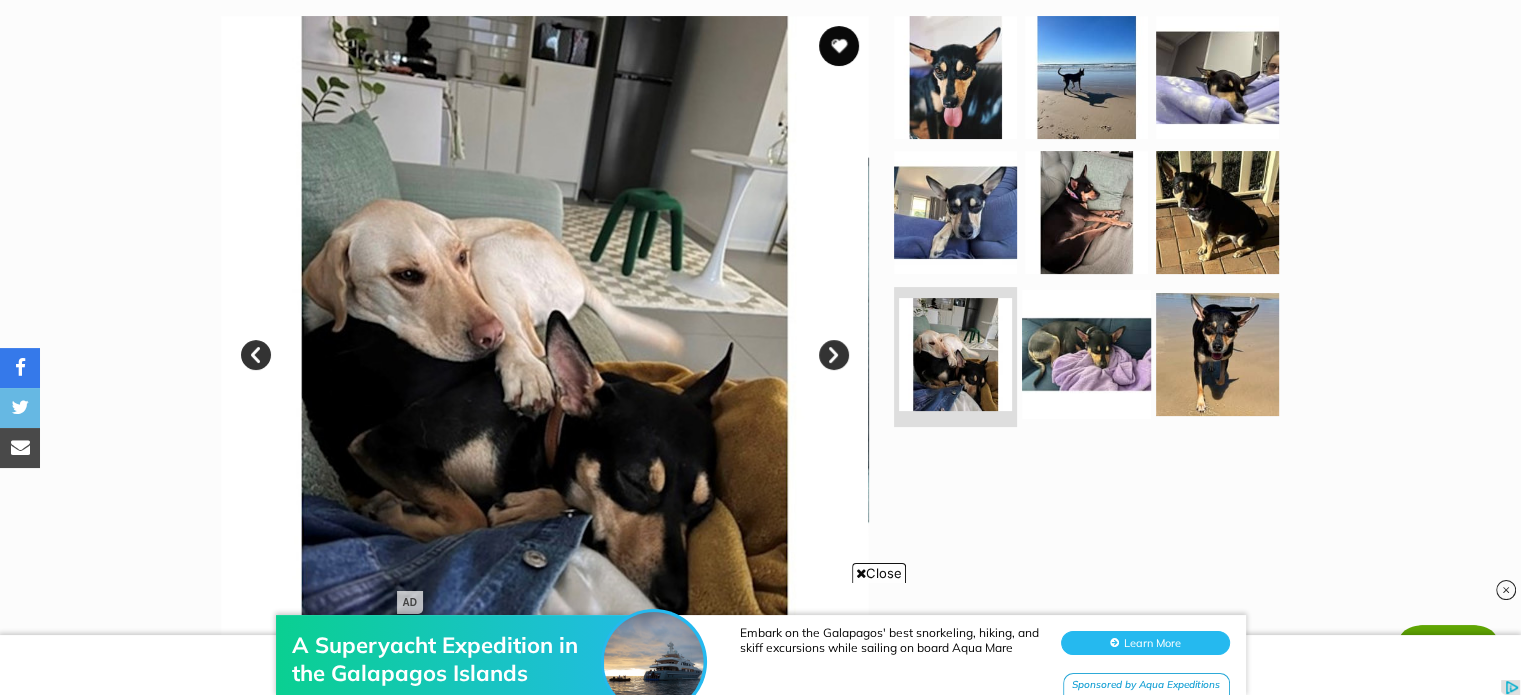 click at bounding box center (1086, 354) 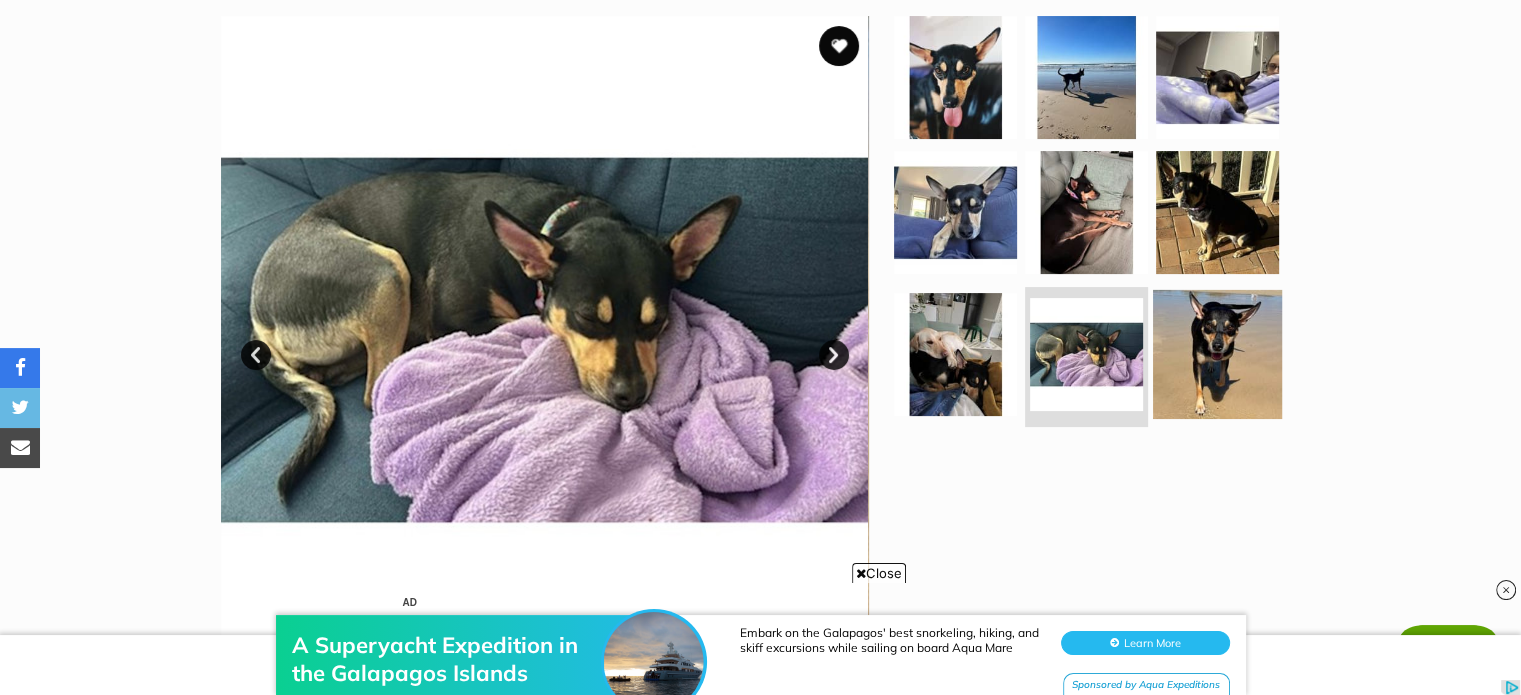 click at bounding box center (1217, 354) 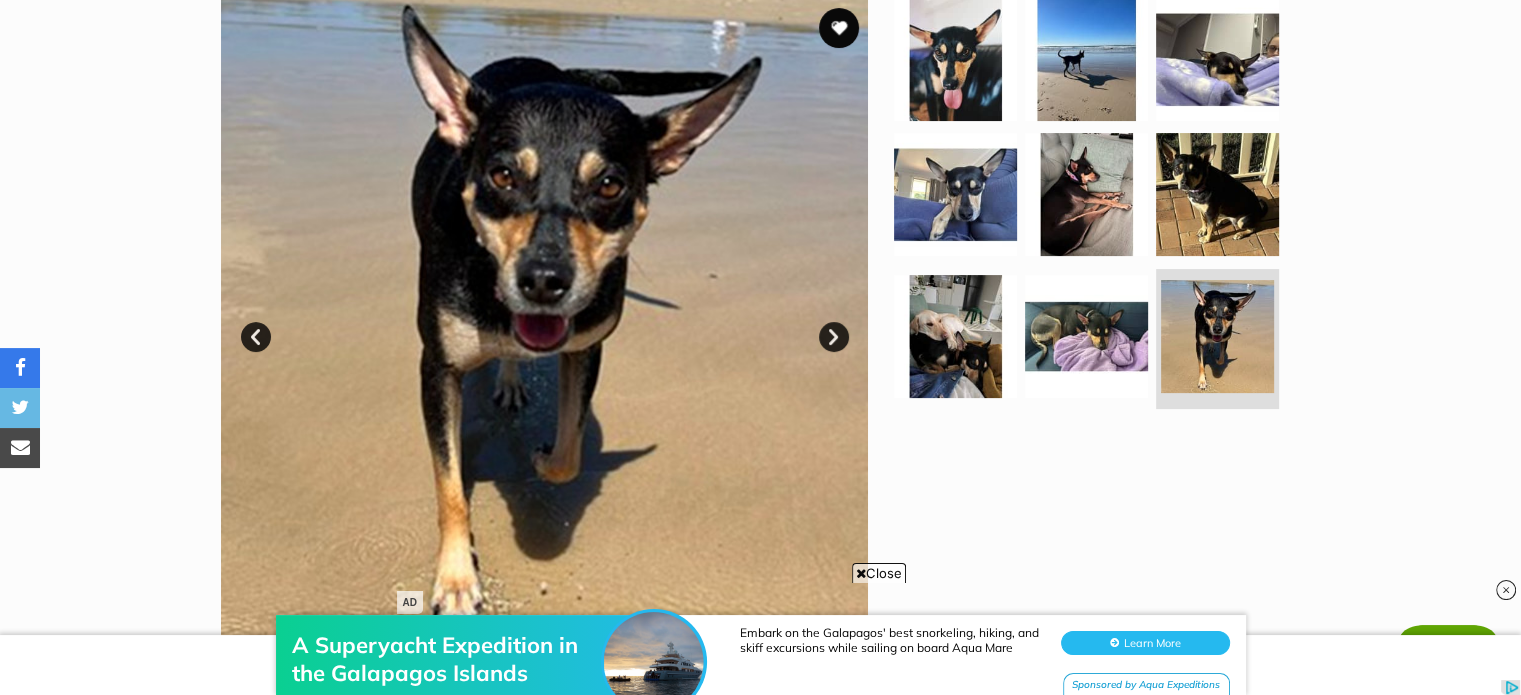 scroll, scrollTop: 400, scrollLeft: 0, axis: vertical 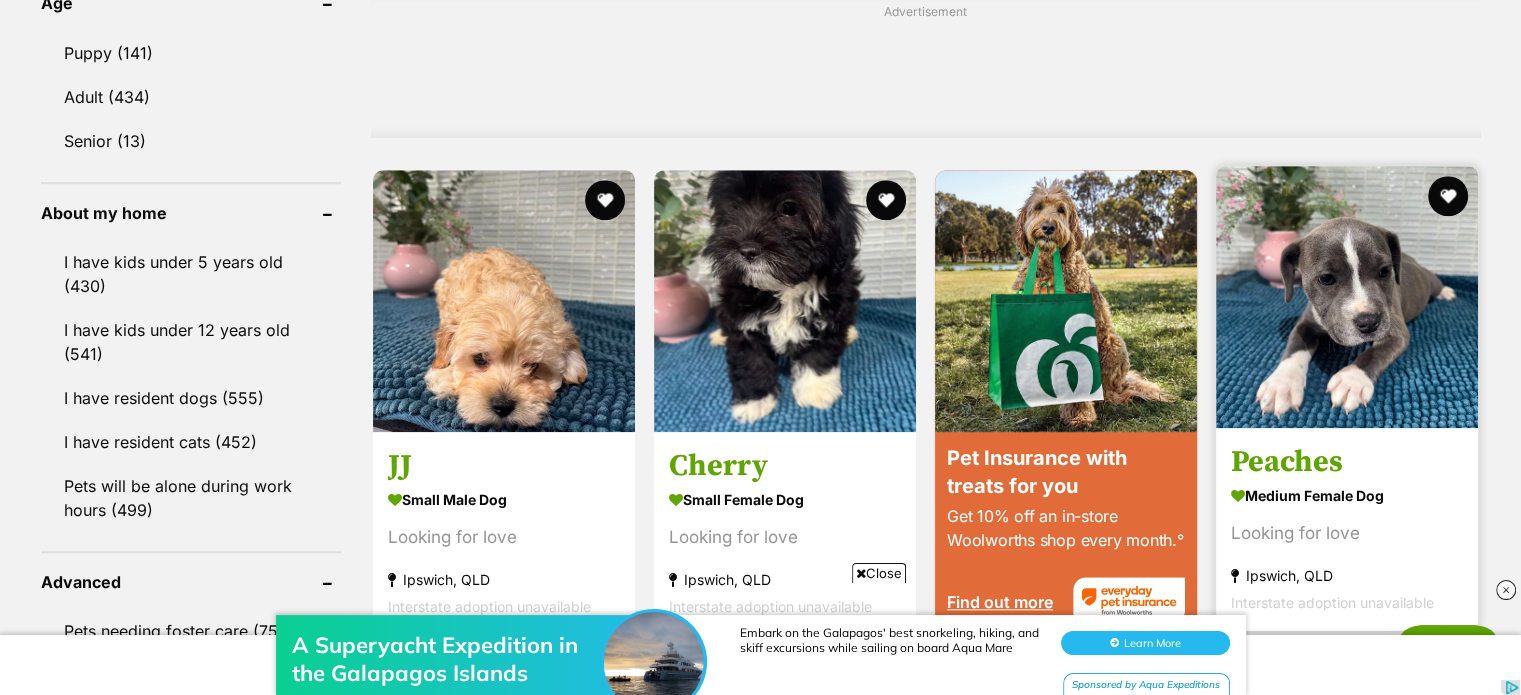click at bounding box center (1347, 297) 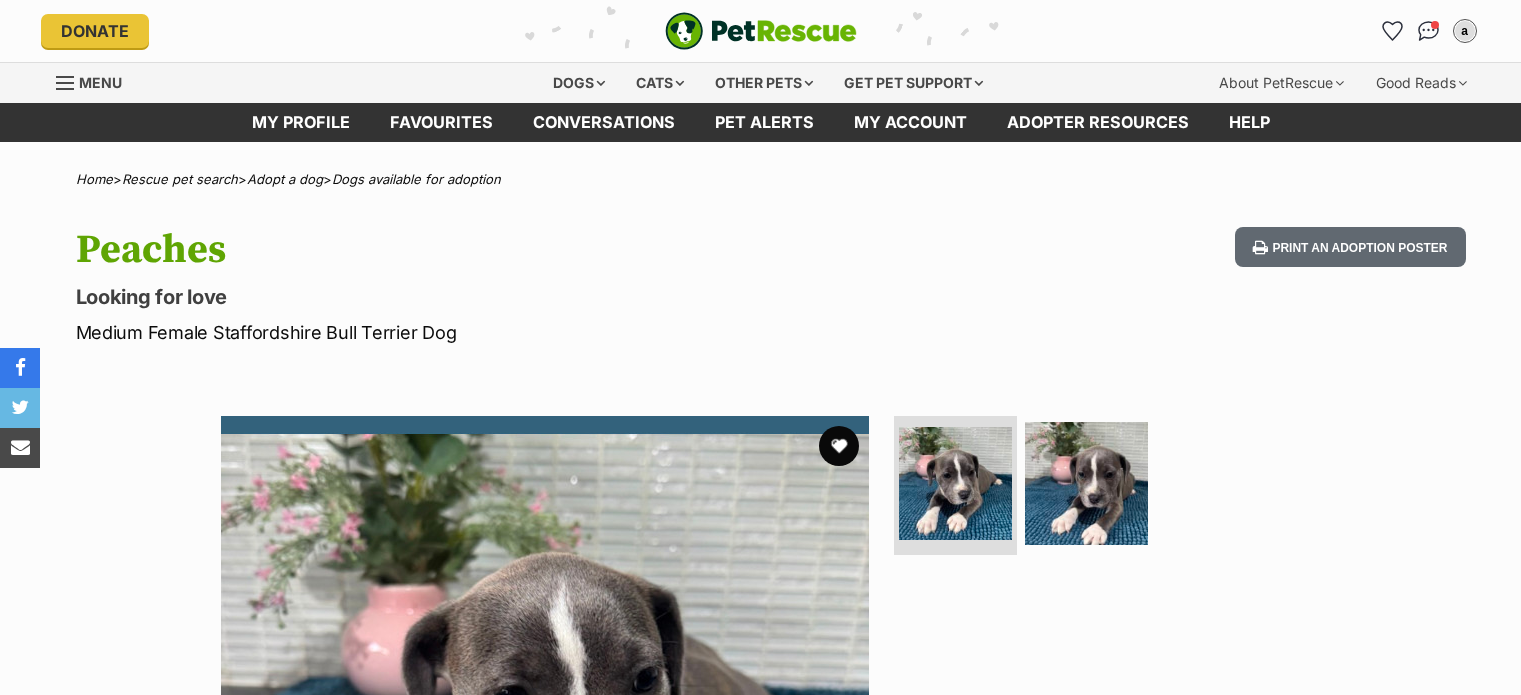 scroll, scrollTop: 0, scrollLeft: 0, axis: both 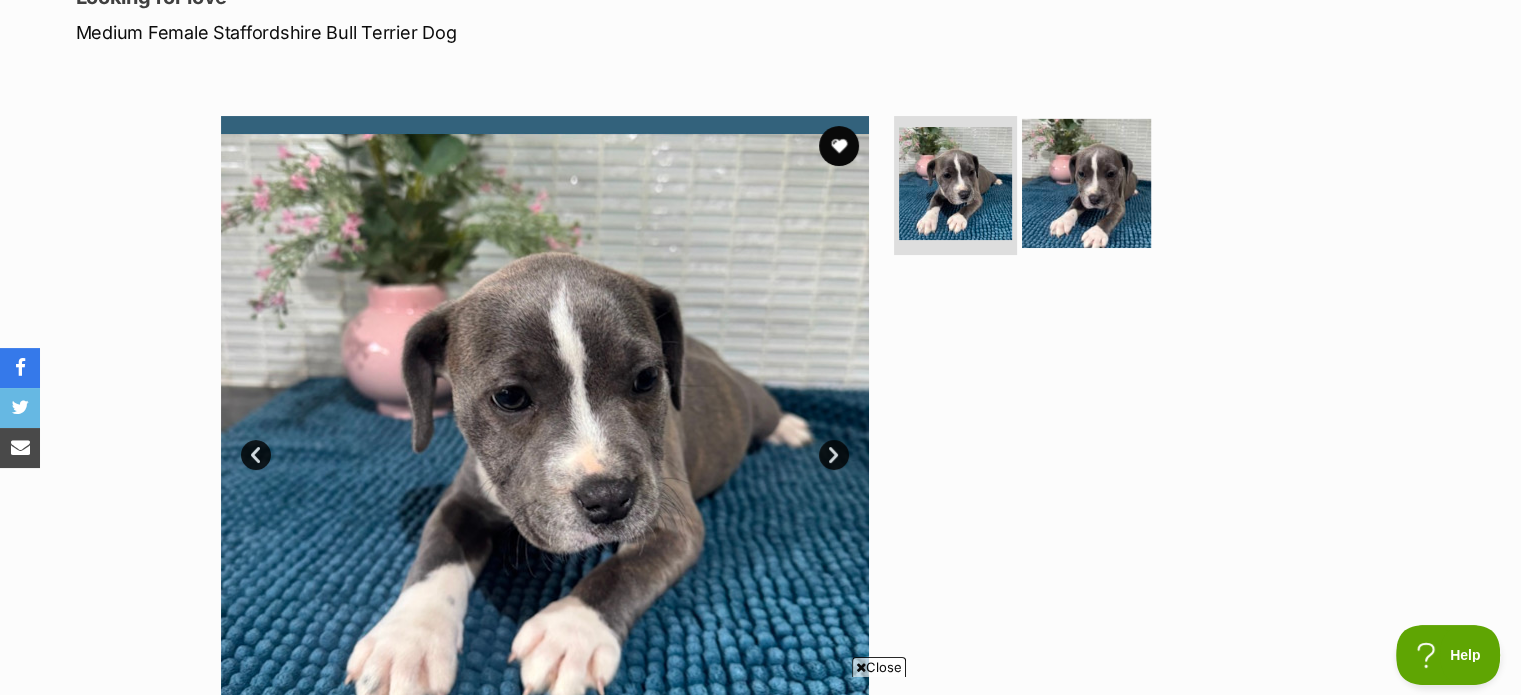 click at bounding box center [1086, 182] 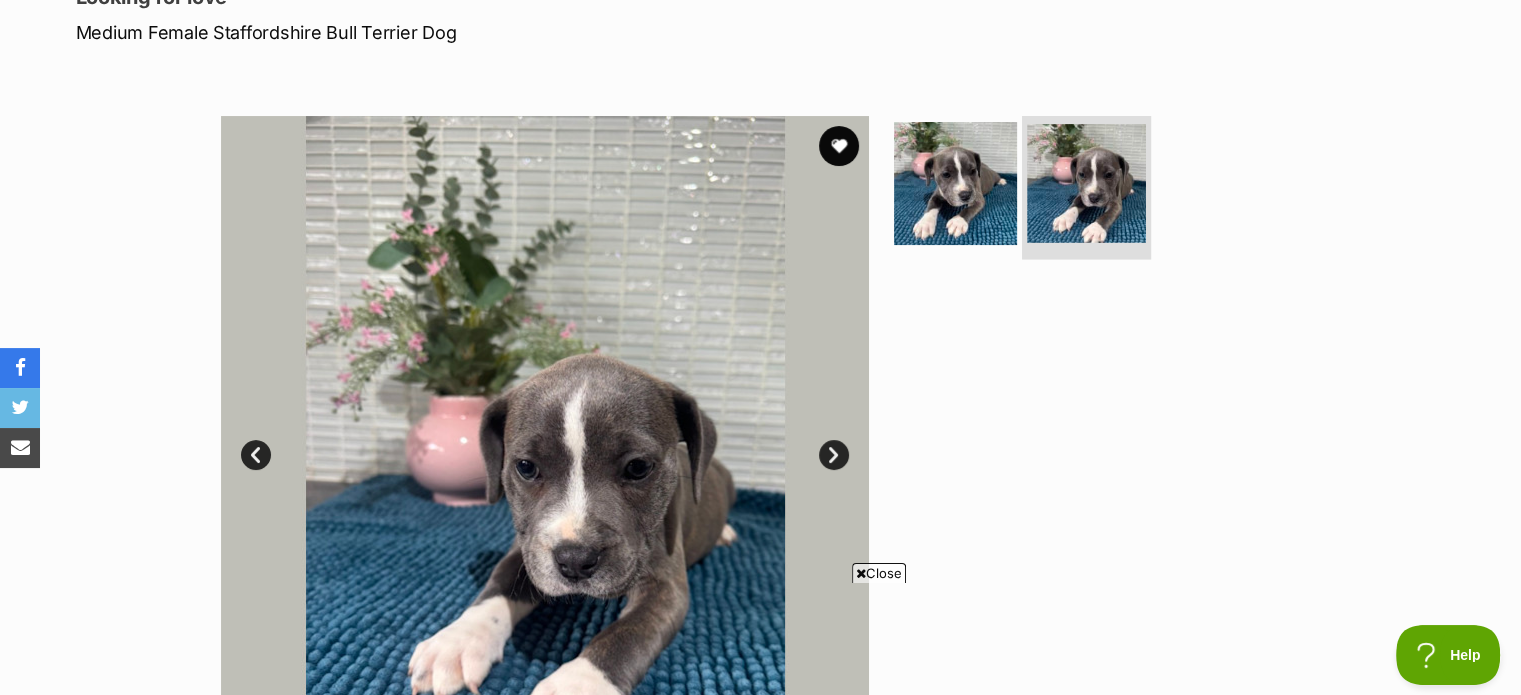 scroll, scrollTop: 0, scrollLeft: 0, axis: both 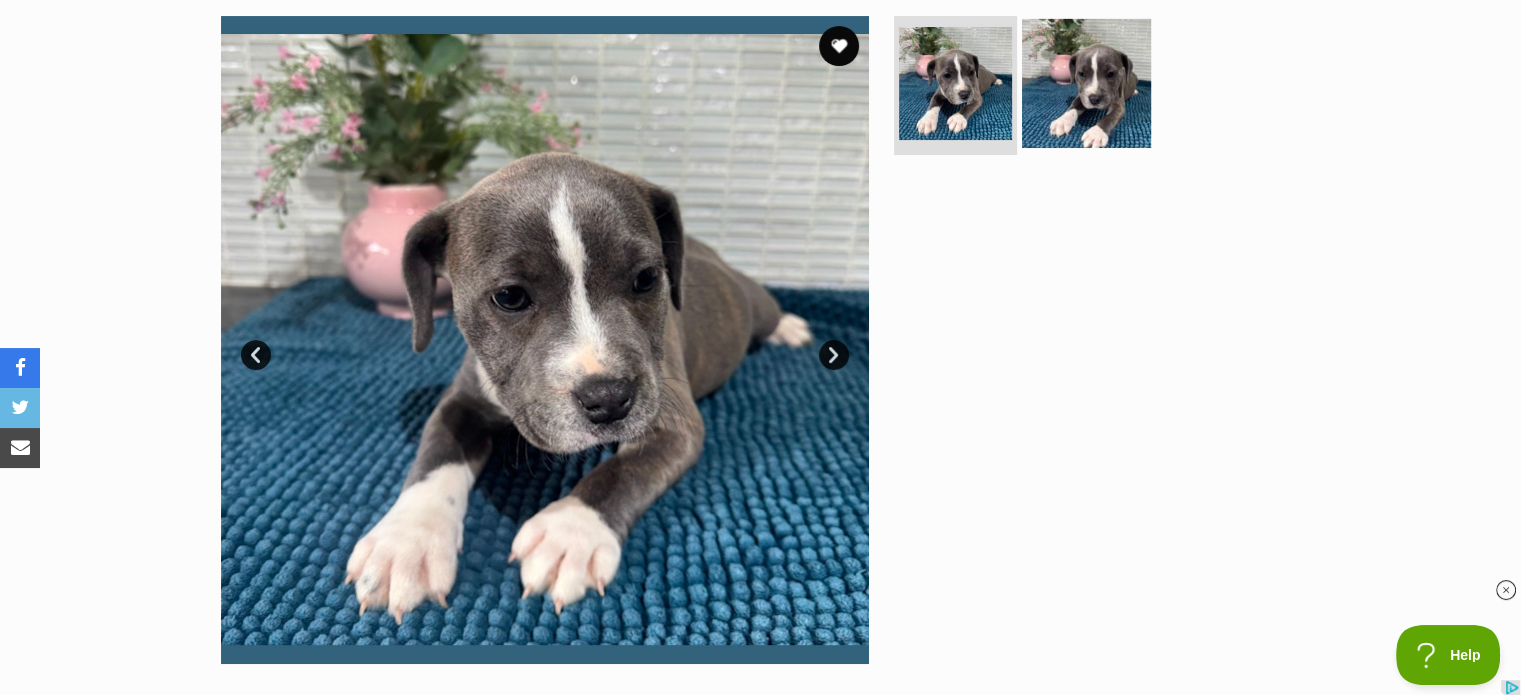click at bounding box center (1086, 82) 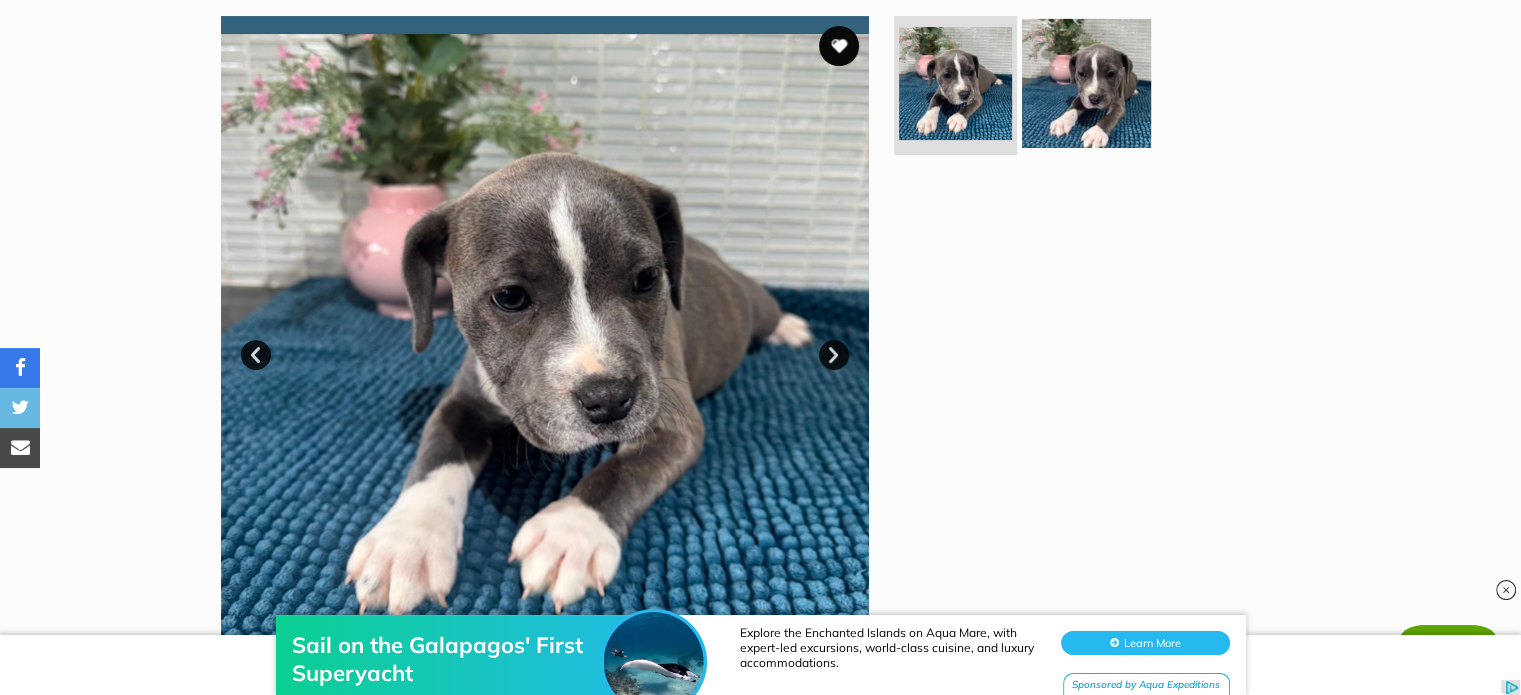 scroll, scrollTop: 0, scrollLeft: 0, axis: both 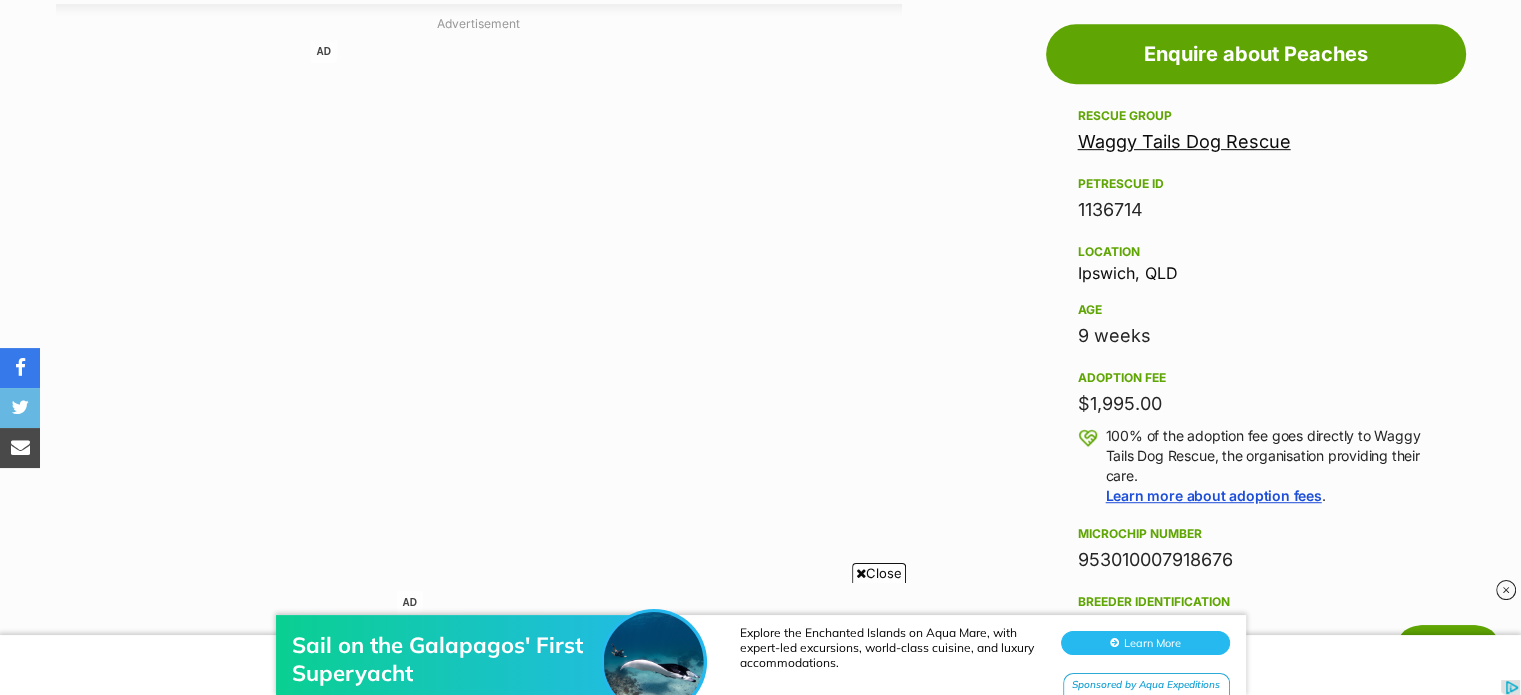click on "Waggy Tails Dog Rescue" at bounding box center (1184, 141) 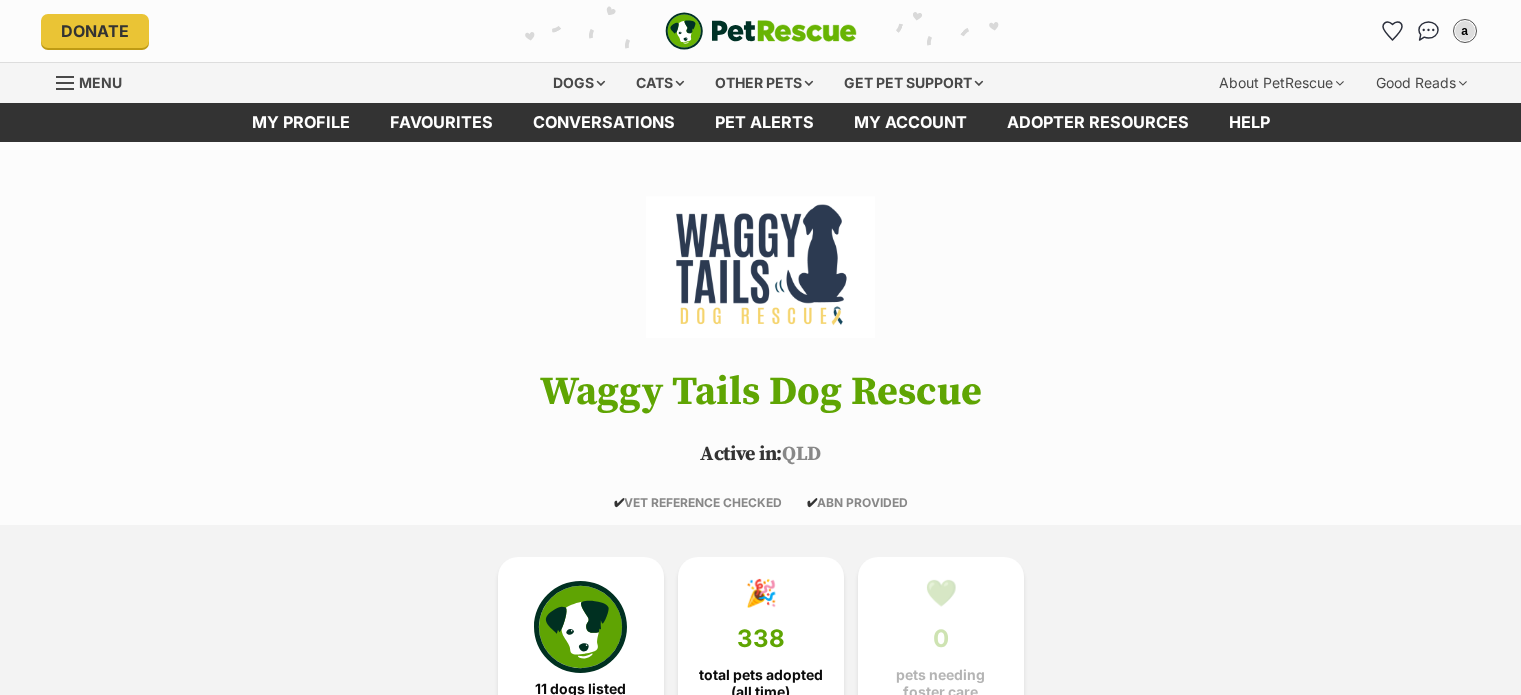 scroll, scrollTop: 0, scrollLeft: 0, axis: both 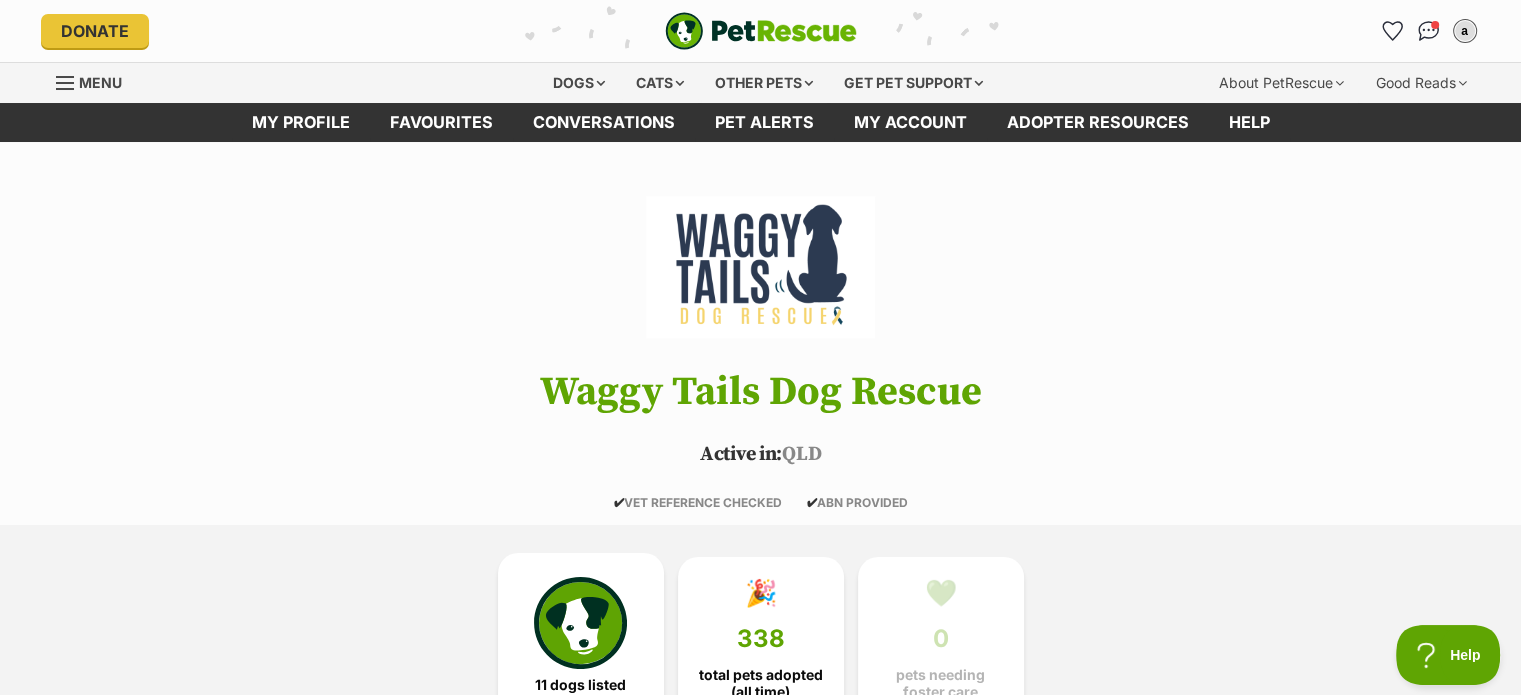 click at bounding box center (580, 623) 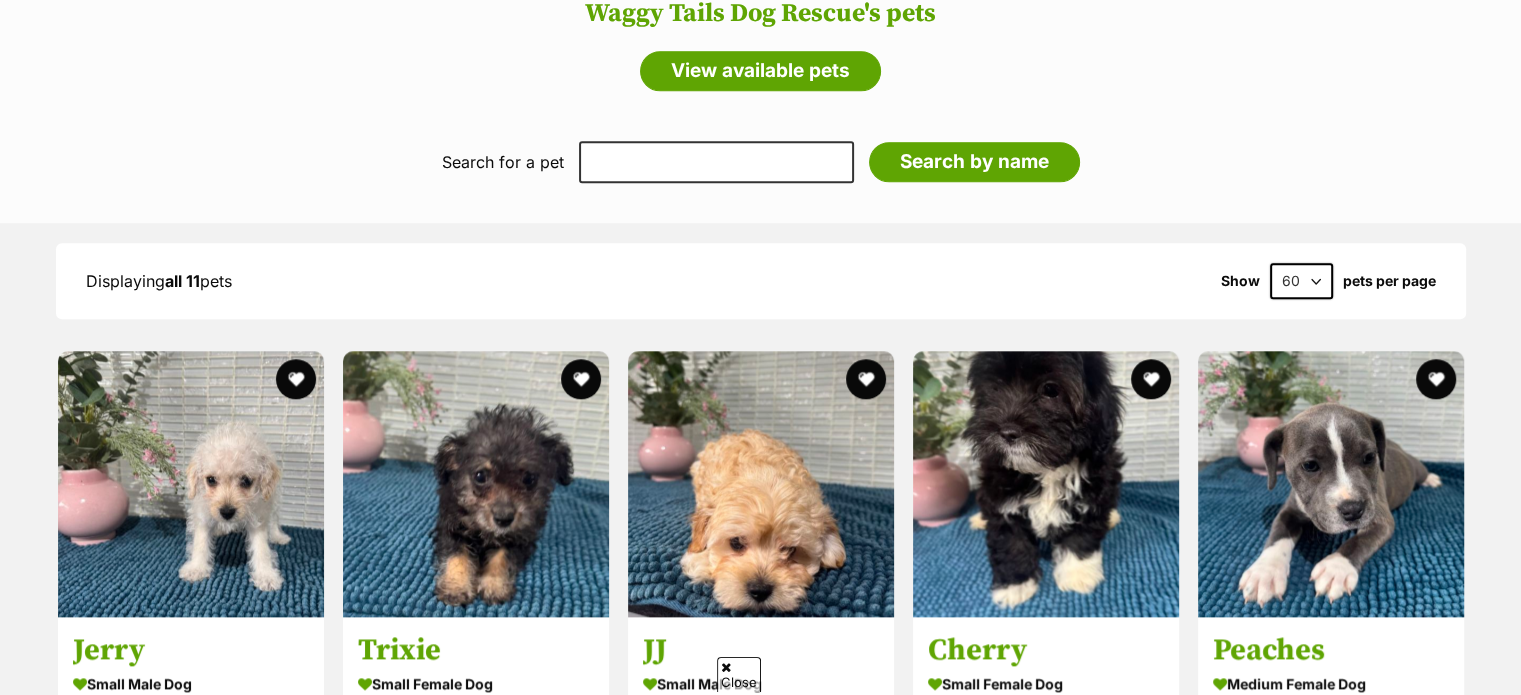 scroll, scrollTop: 1817, scrollLeft: 0, axis: vertical 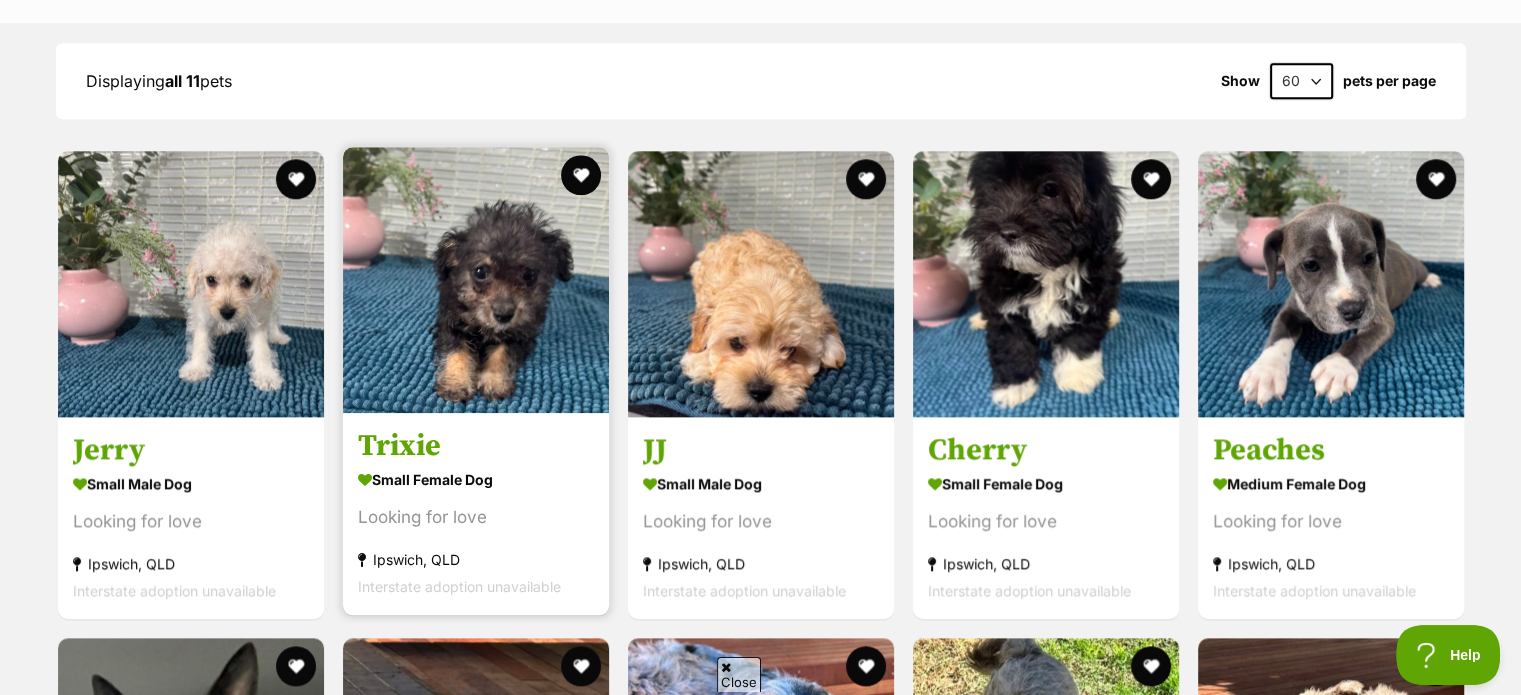 click at bounding box center (476, 280) 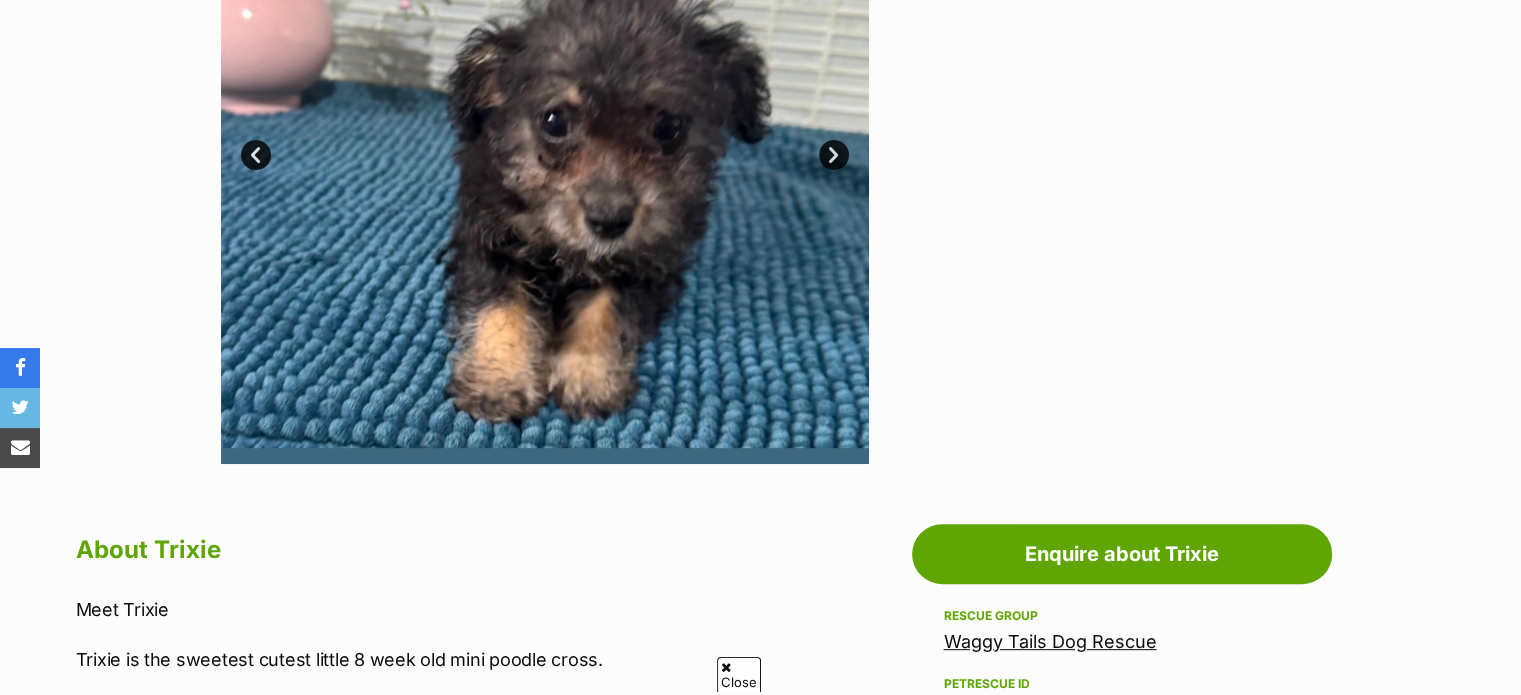 scroll, scrollTop: 1100, scrollLeft: 0, axis: vertical 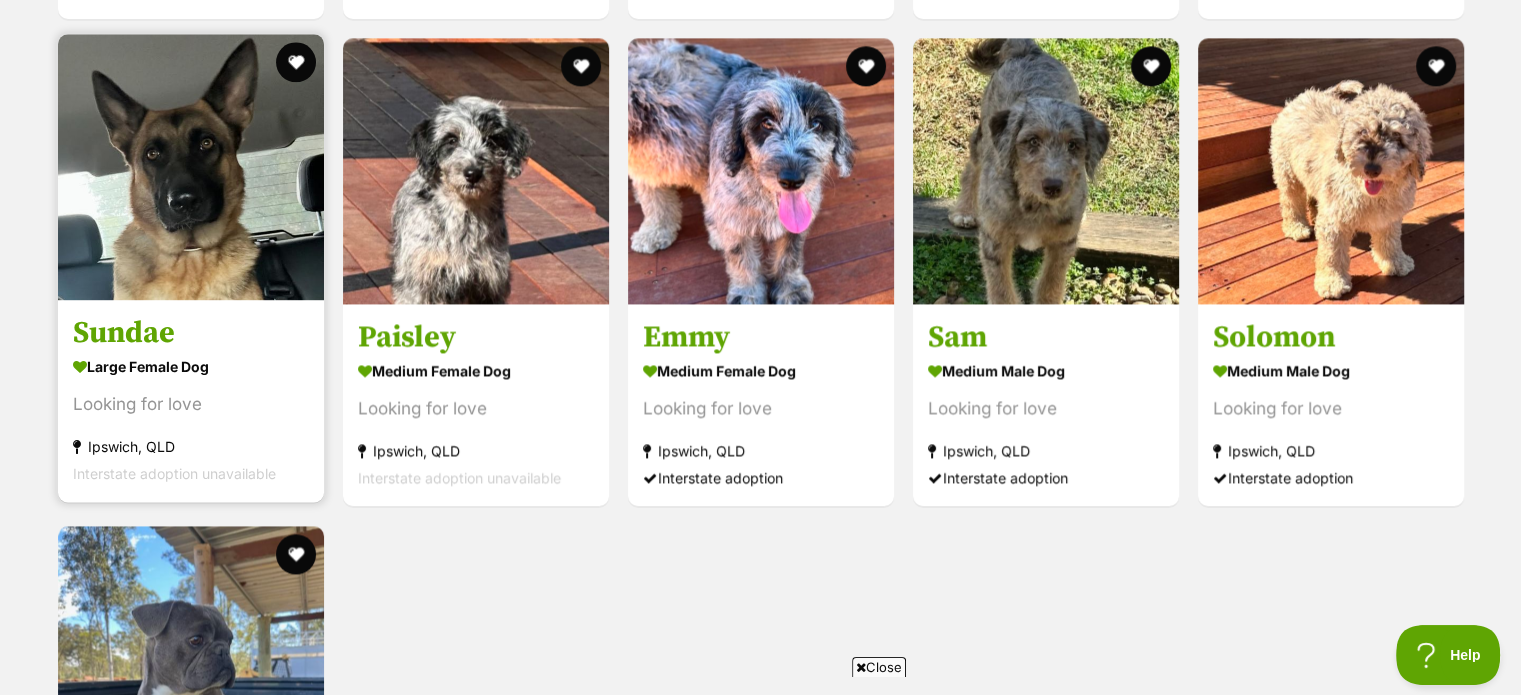 click at bounding box center (191, 167) 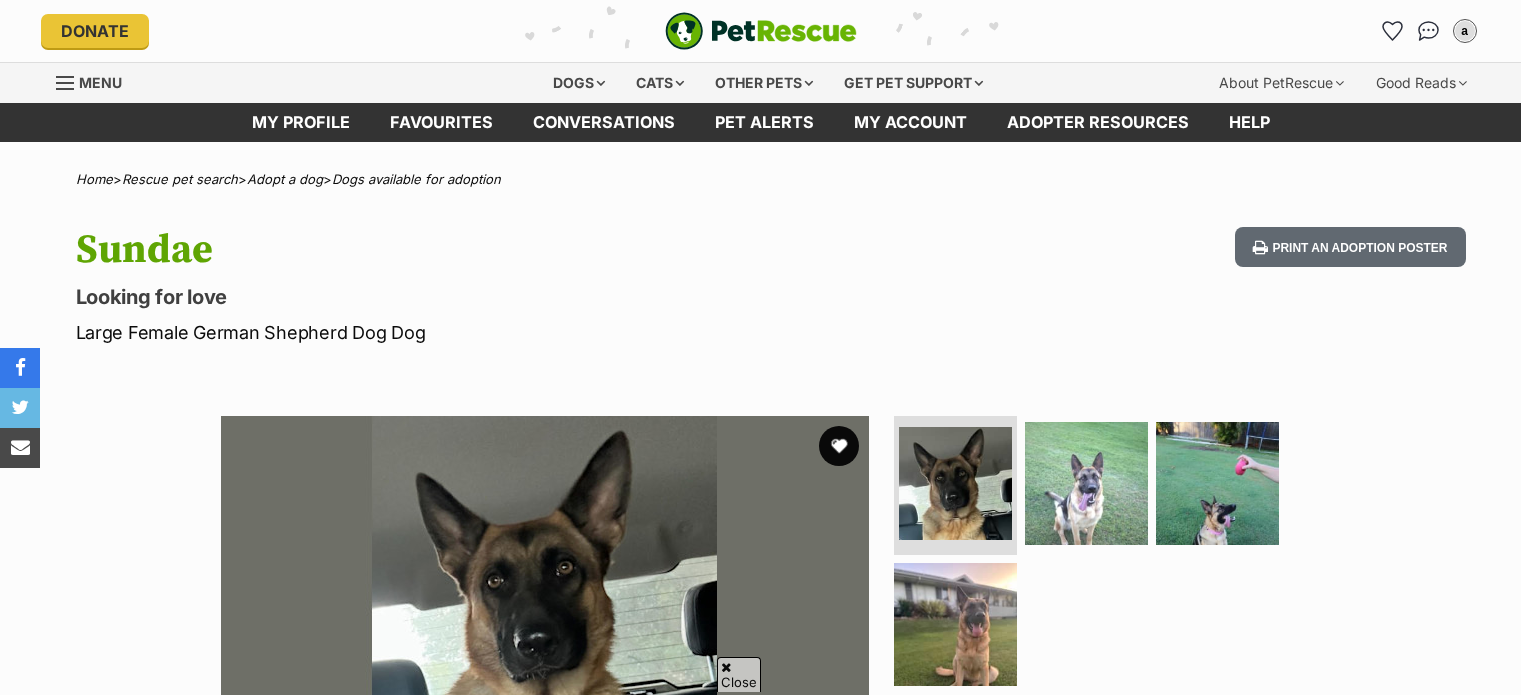 scroll, scrollTop: 835, scrollLeft: 0, axis: vertical 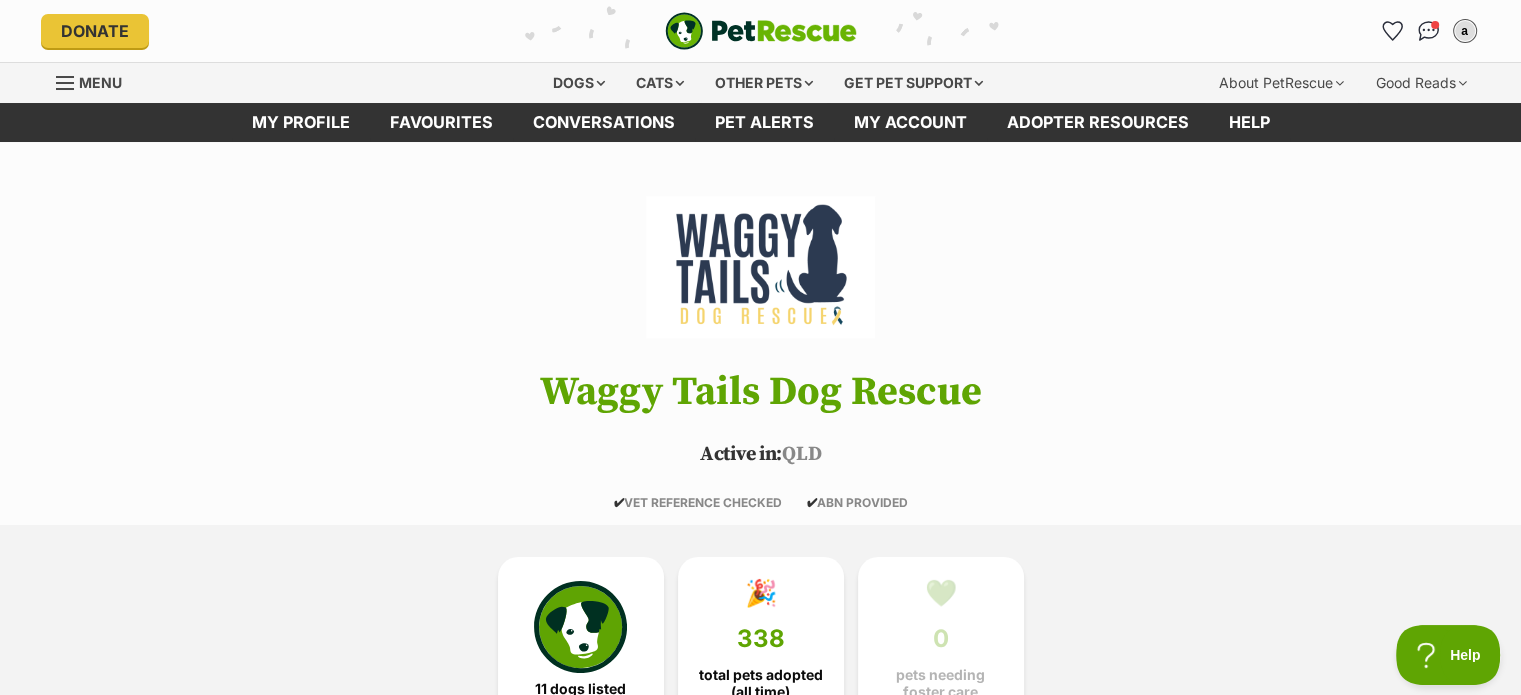 drag, startPoint x: 0, startPoint y: 0, endPoint x: 0, endPoint y: 464, distance: 464 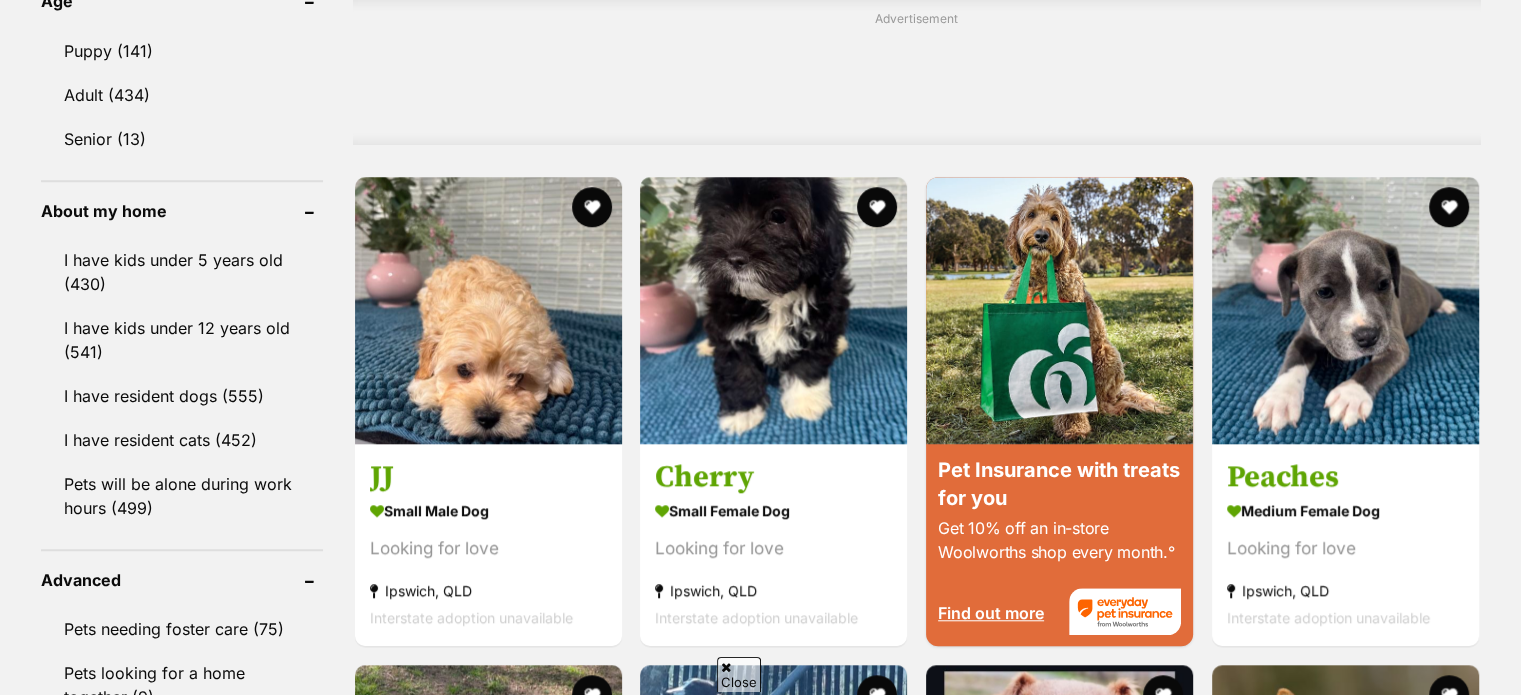 scroll, scrollTop: 1590, scrollLeft: 0, axis: vertical 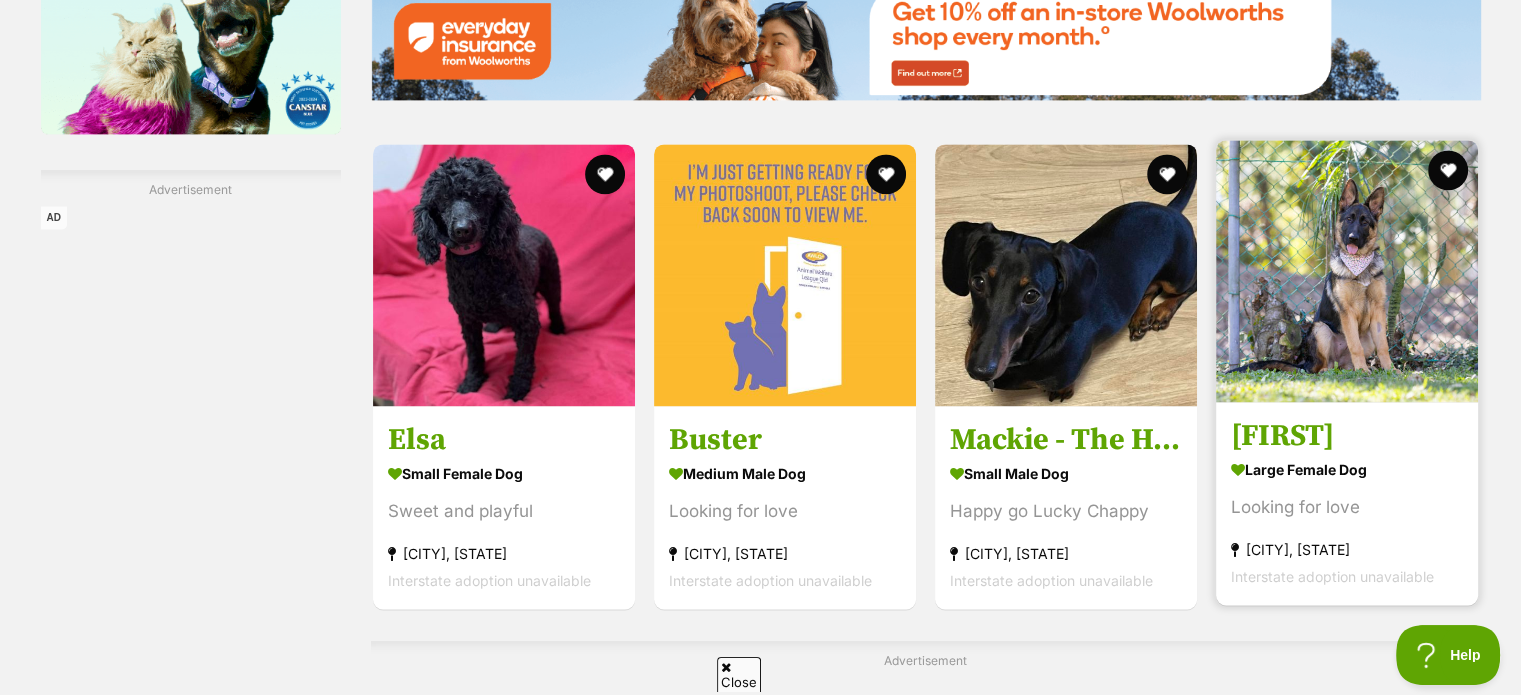 click at bounding box center [1347, 271] 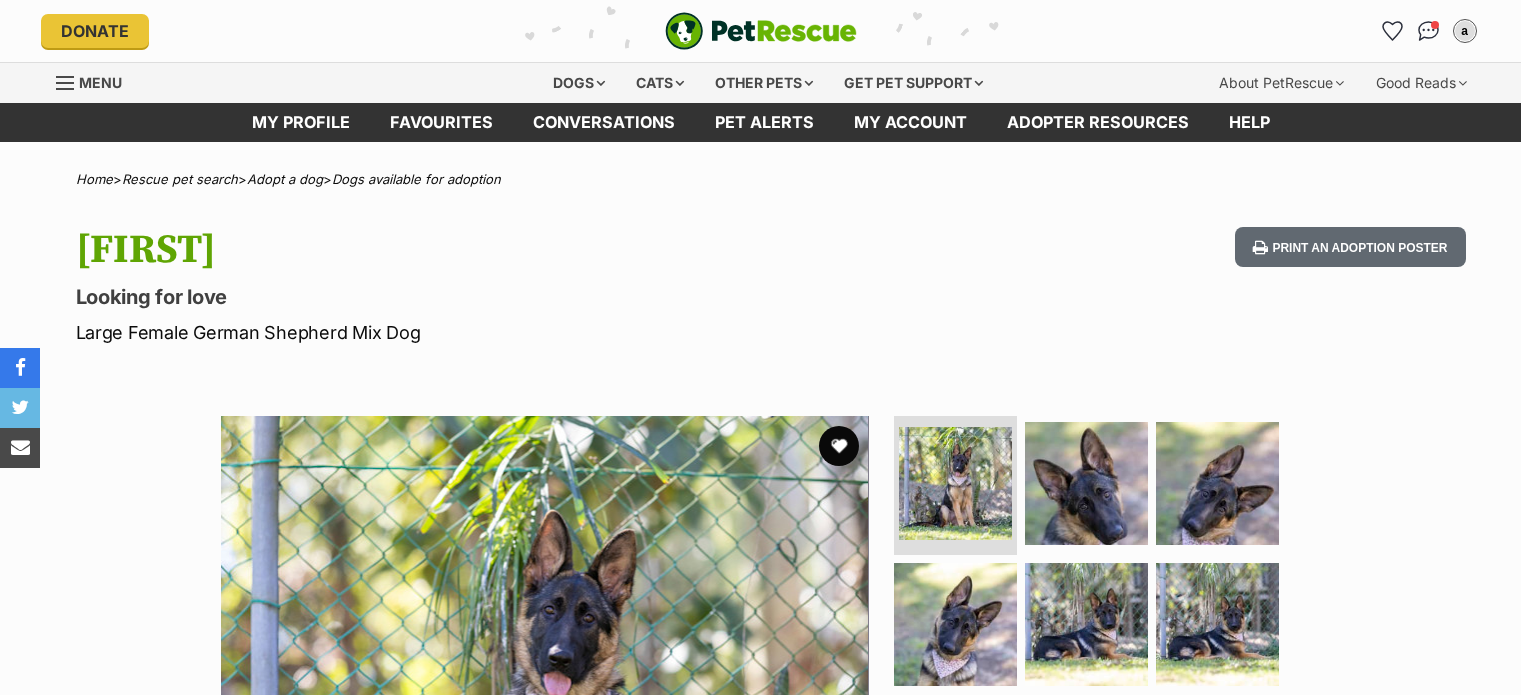 scroll, scrollTop: 0, scrollLeft: 0, axis: both 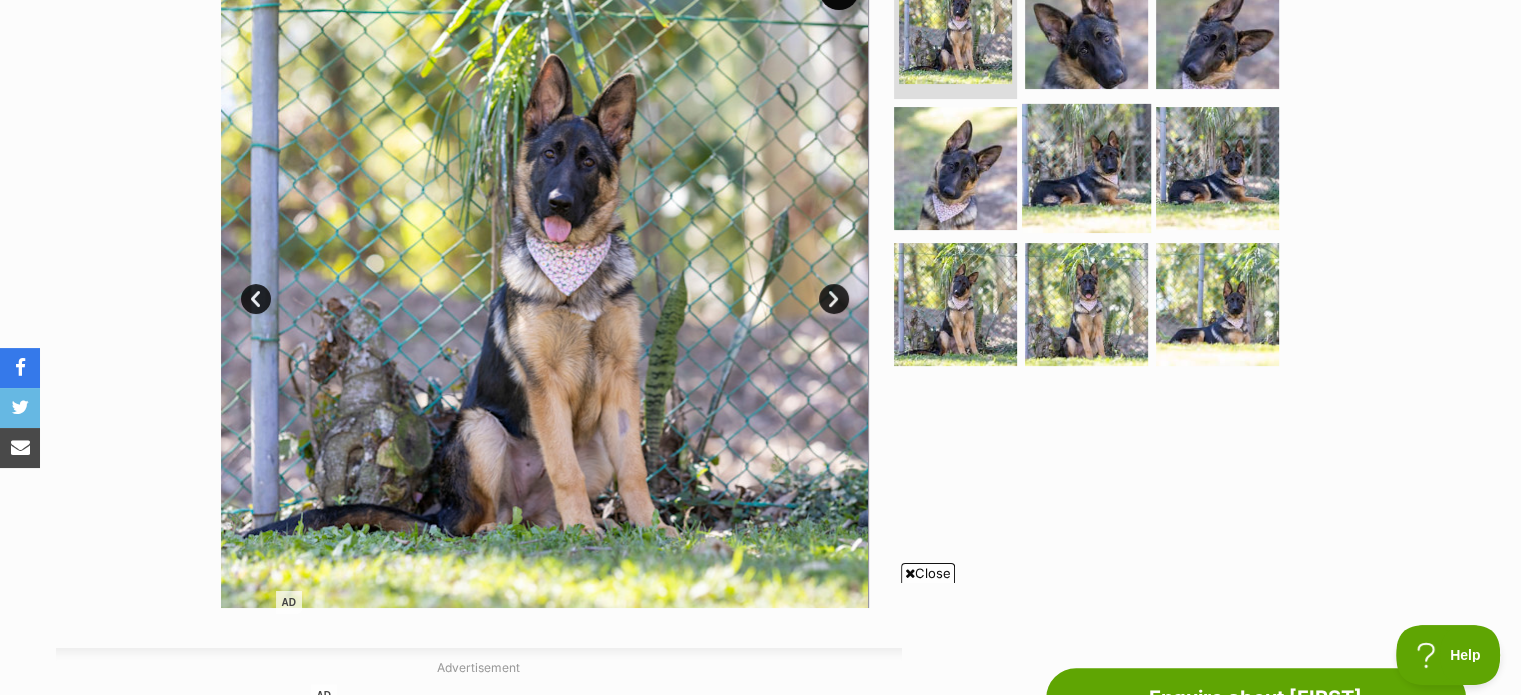 click at bounding box center [1086, 168] 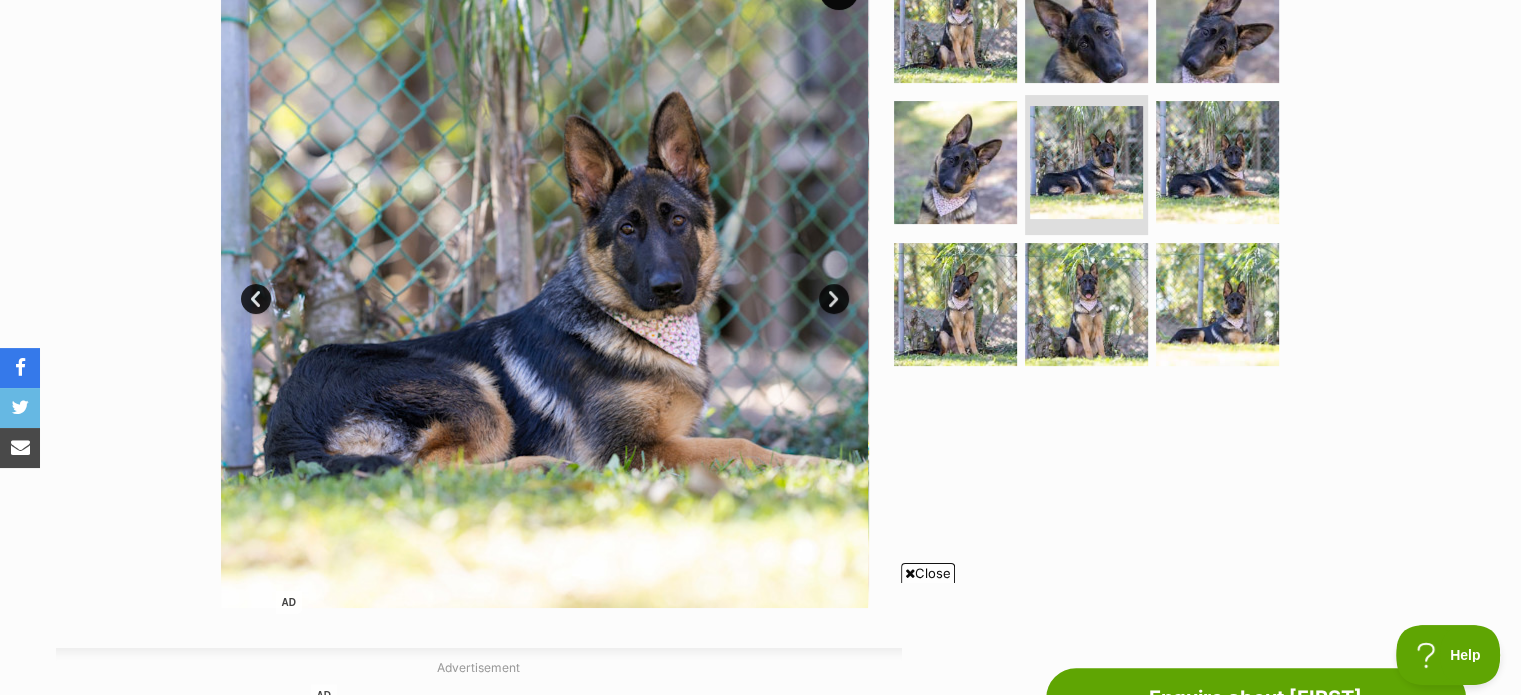 click on "Close" at bounding box center (928, 573) 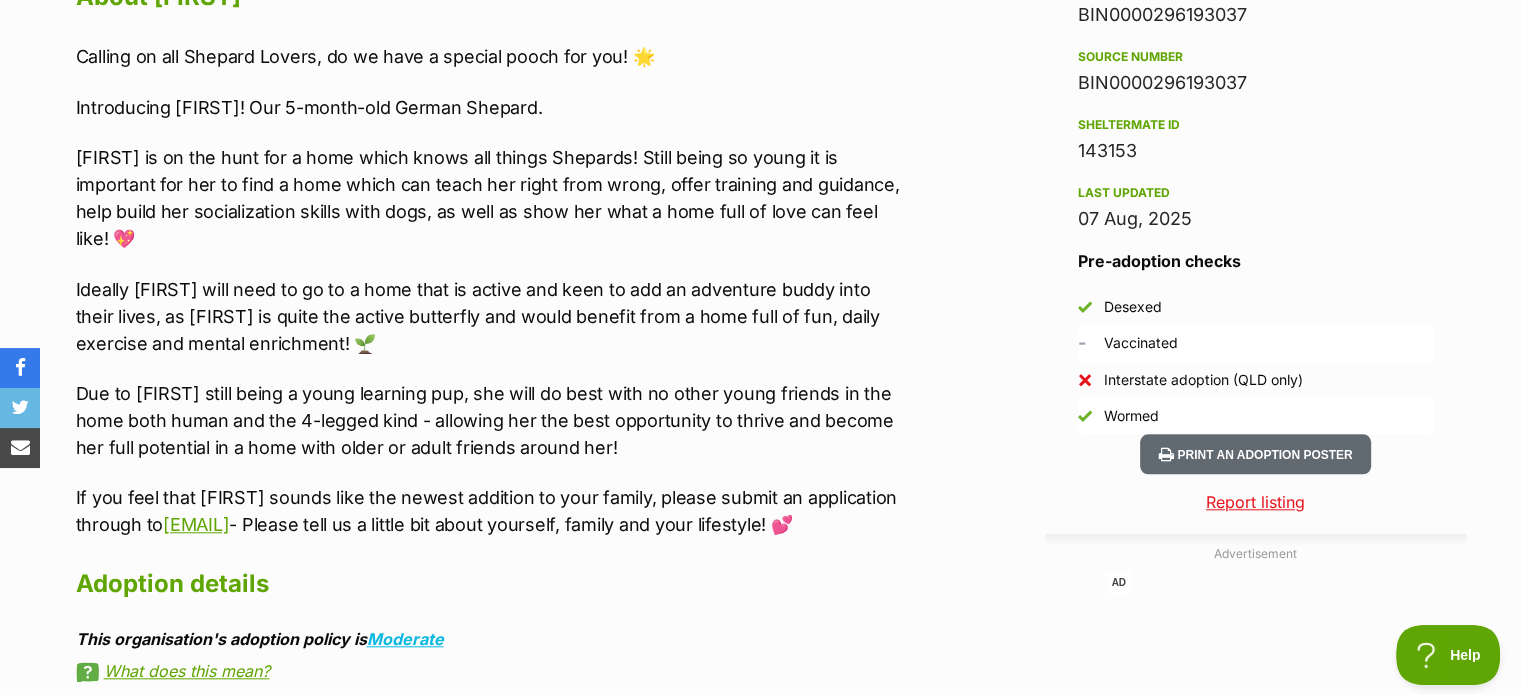 scroll, scrollTop: 1856, scrollLeft: 0, axis: vertical 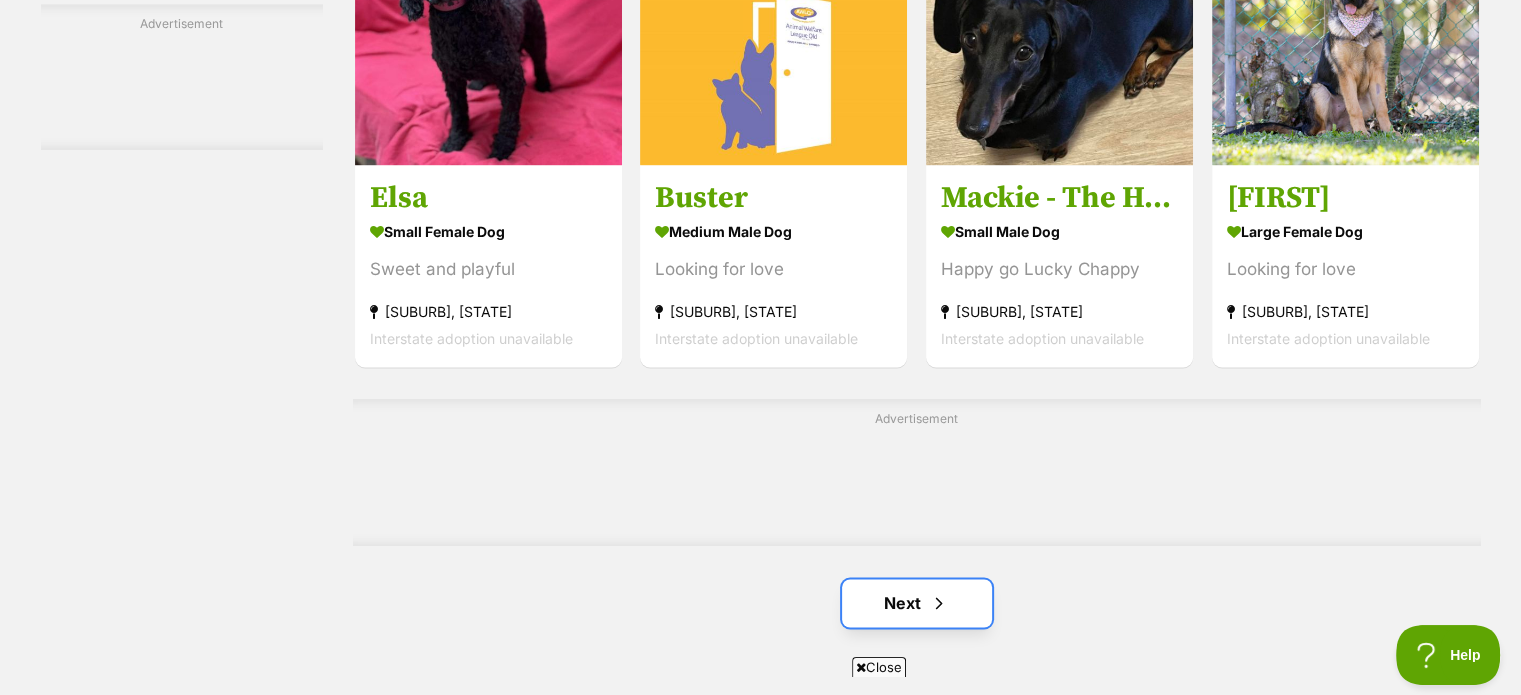 click at bounding box center (939, 603) 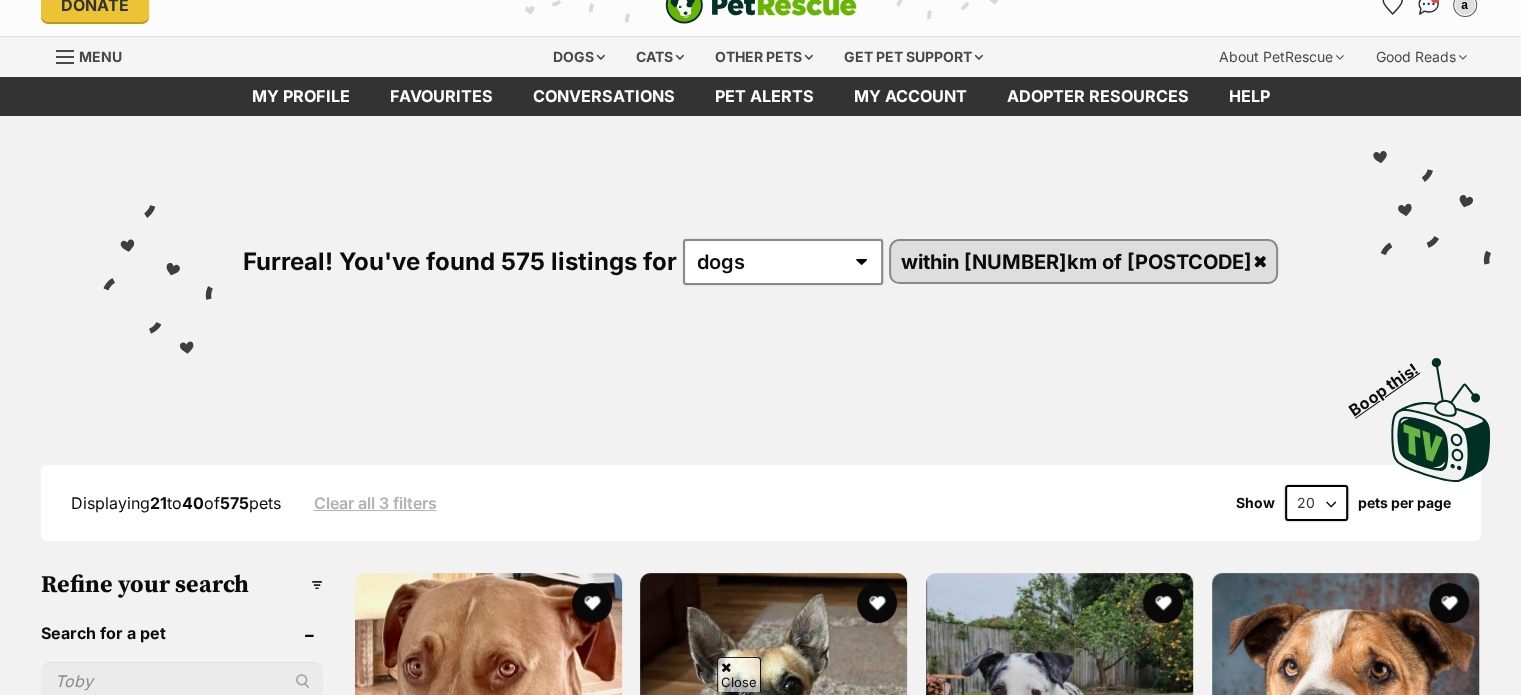 scroll, scrollTop: 252, scrollLeft: 0, axis: vertical 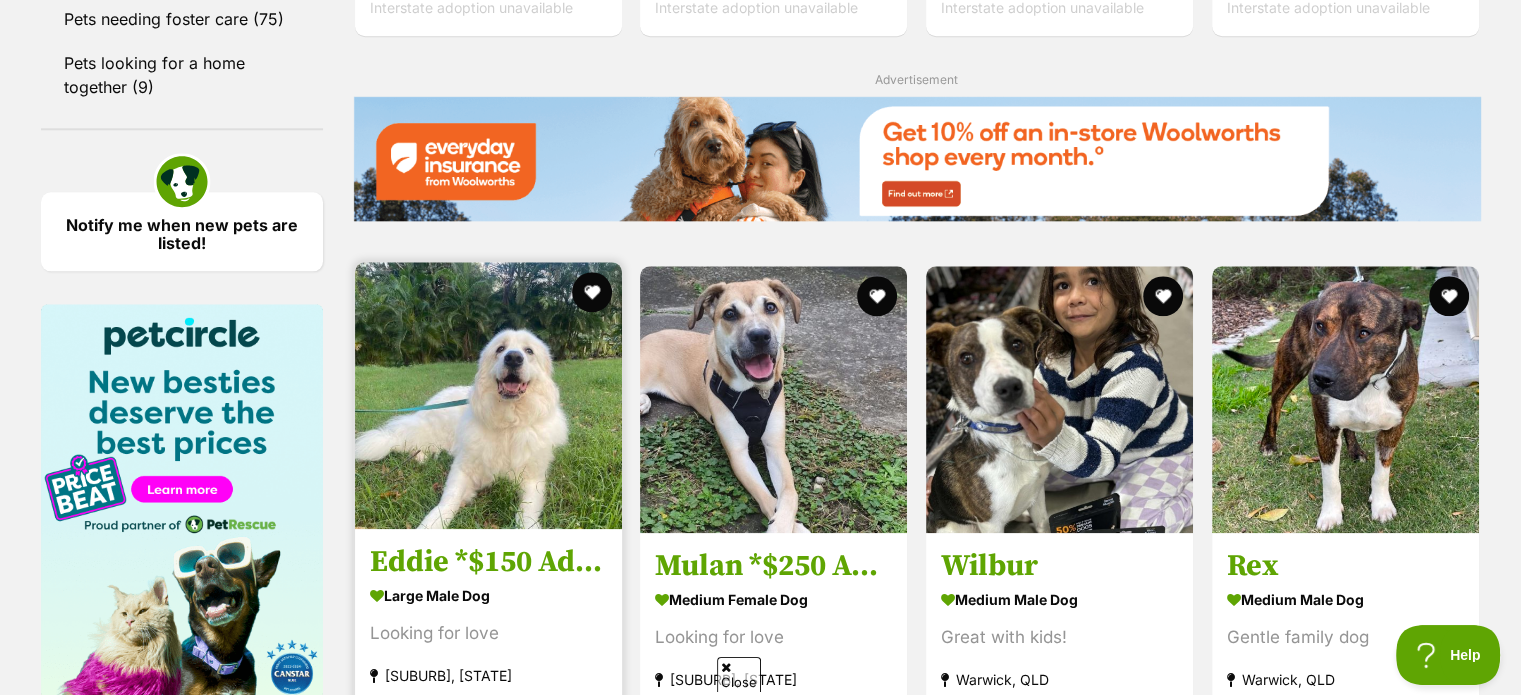 click at bounding box center [488, 395] 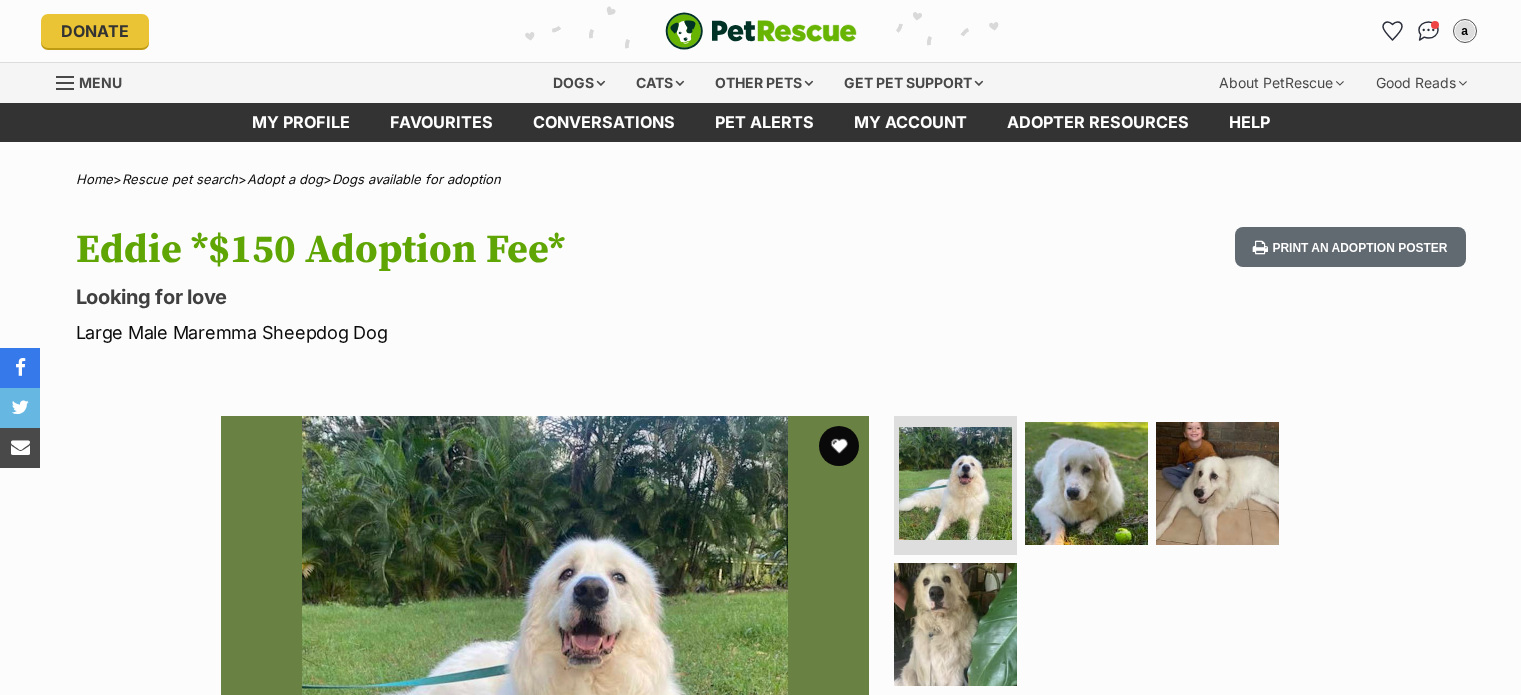 scroll, scrollTop: 0, scrollLeft: 0, axis: both 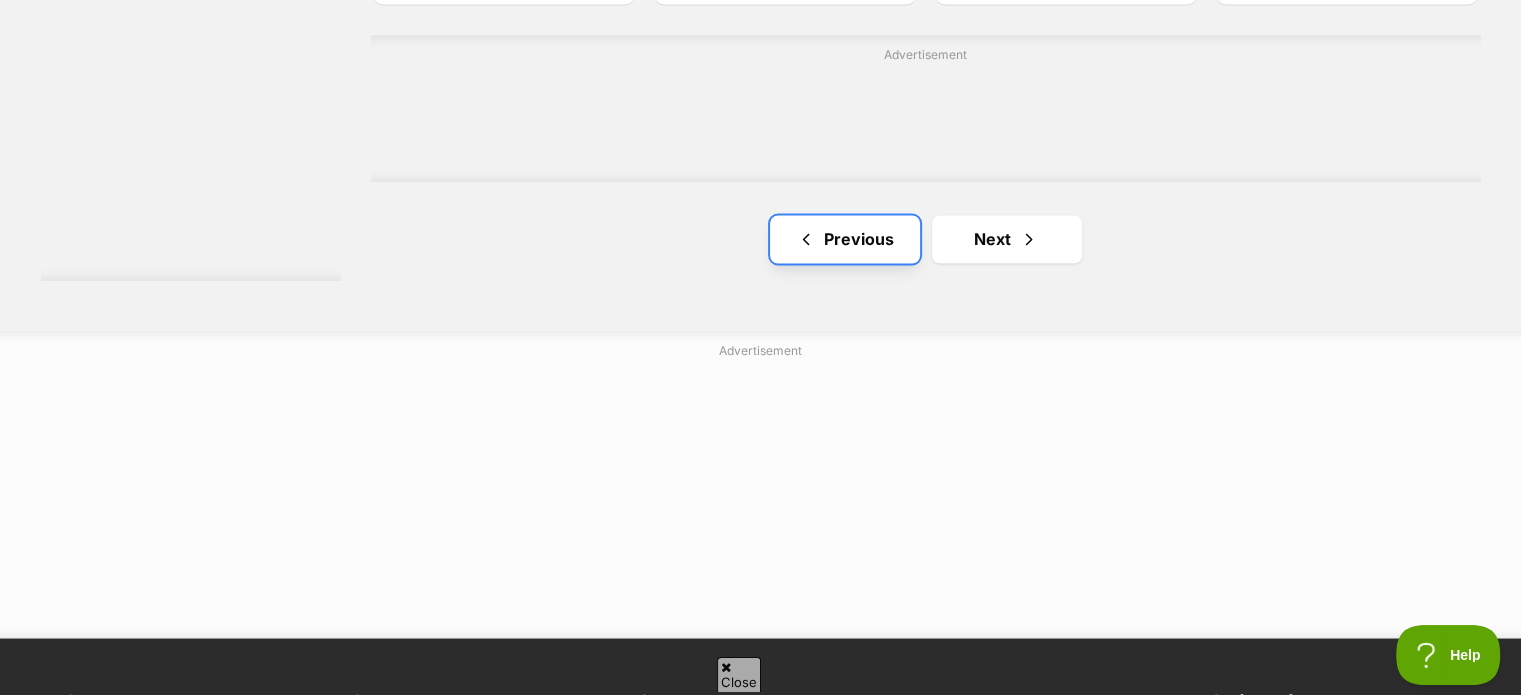 click on "Previous" at bounding box center (845, 239) 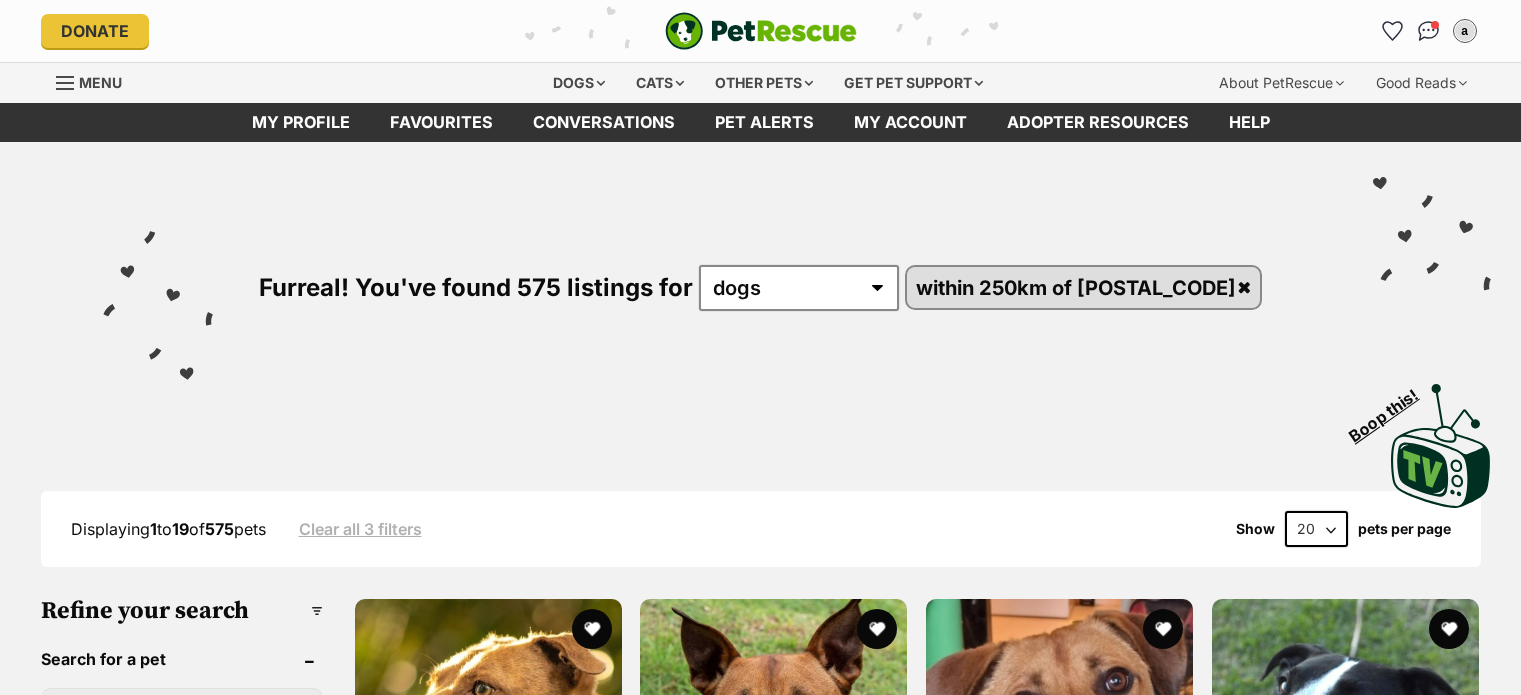 scroll, scrollTop: 0, scrollLeft: 0, axis: both 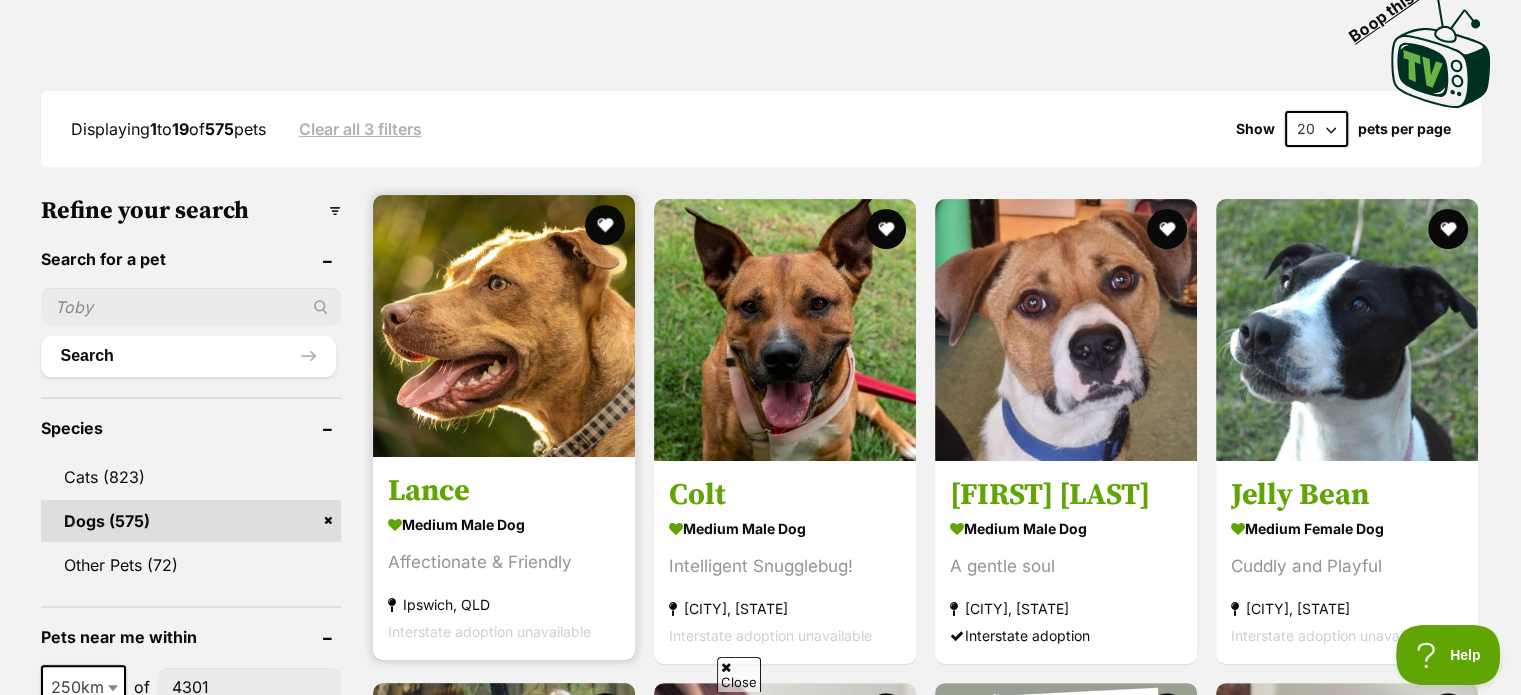 click at bounding box center [504, 326] 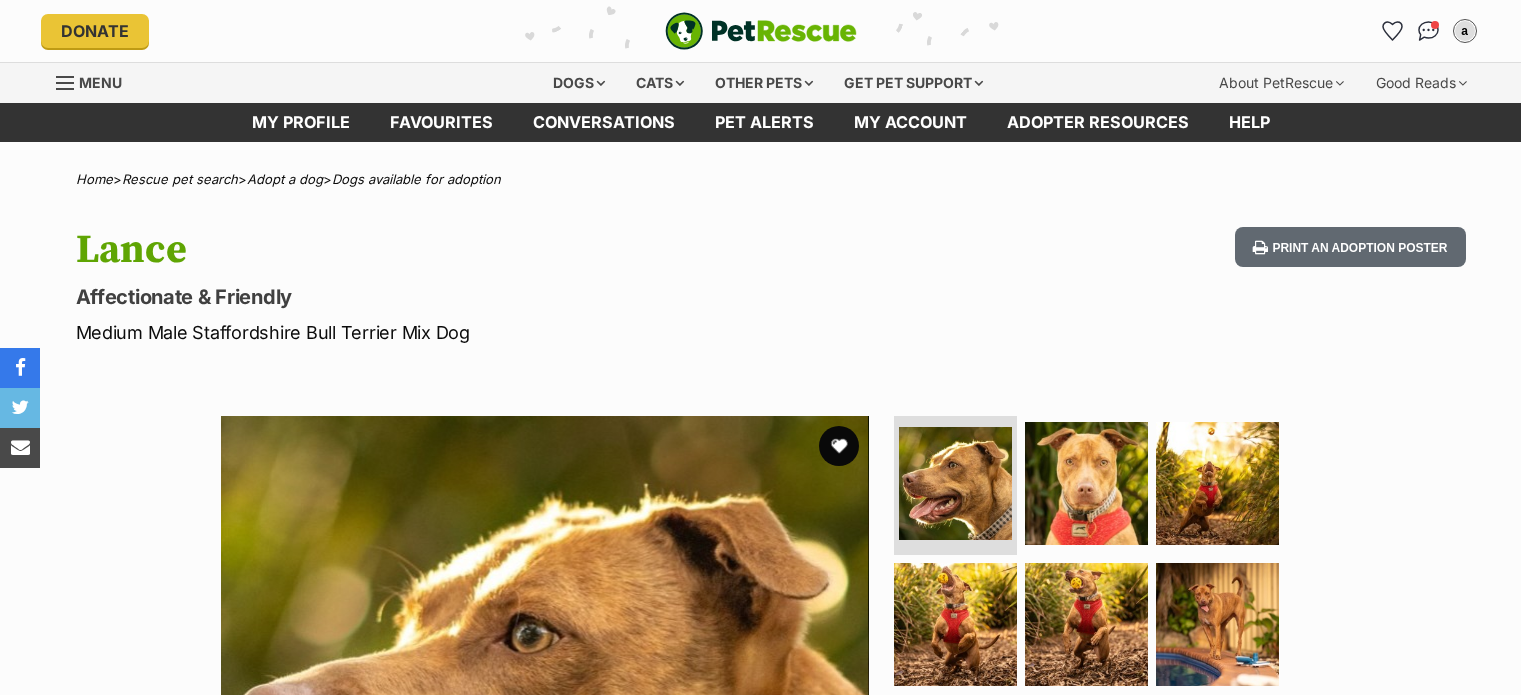 scroll, scrollTop: 0, scrollLeft: 0, axis: both 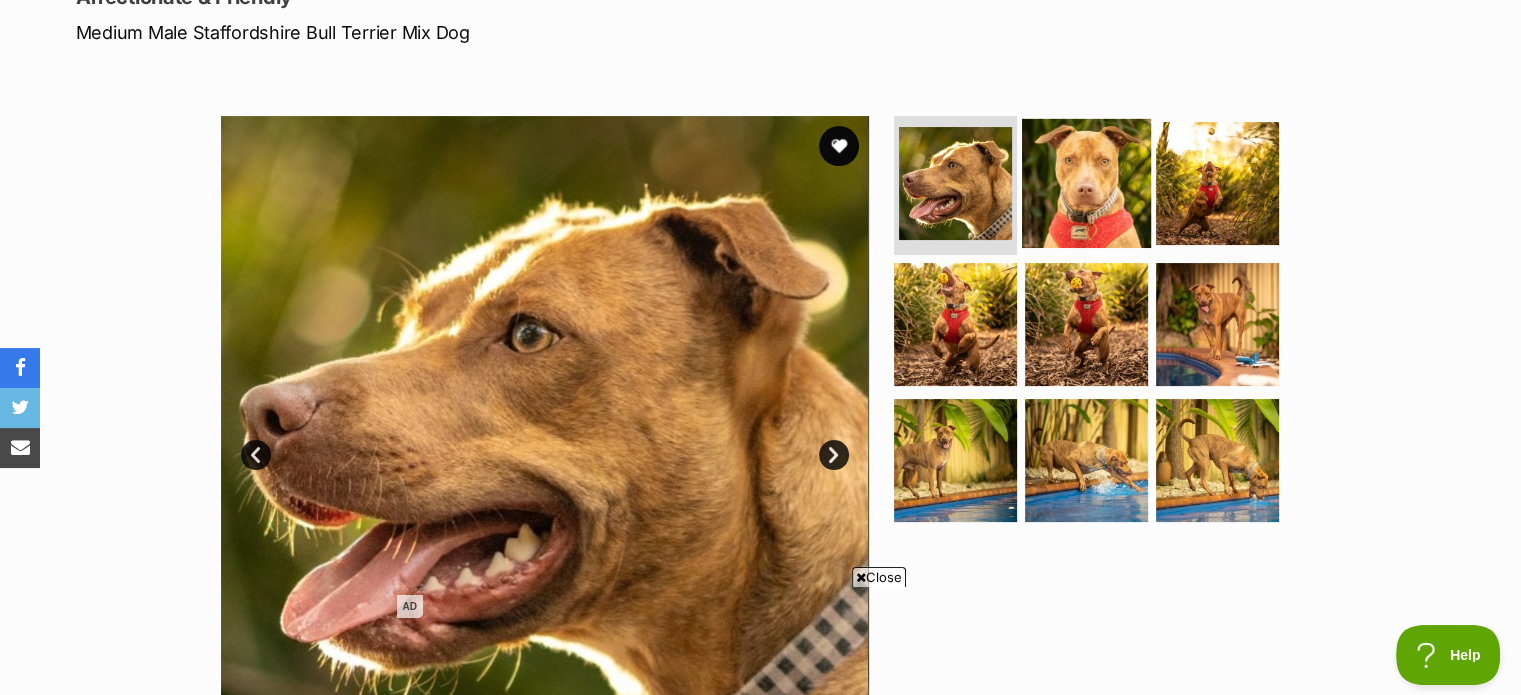 click at bounding box center [1086, 182] 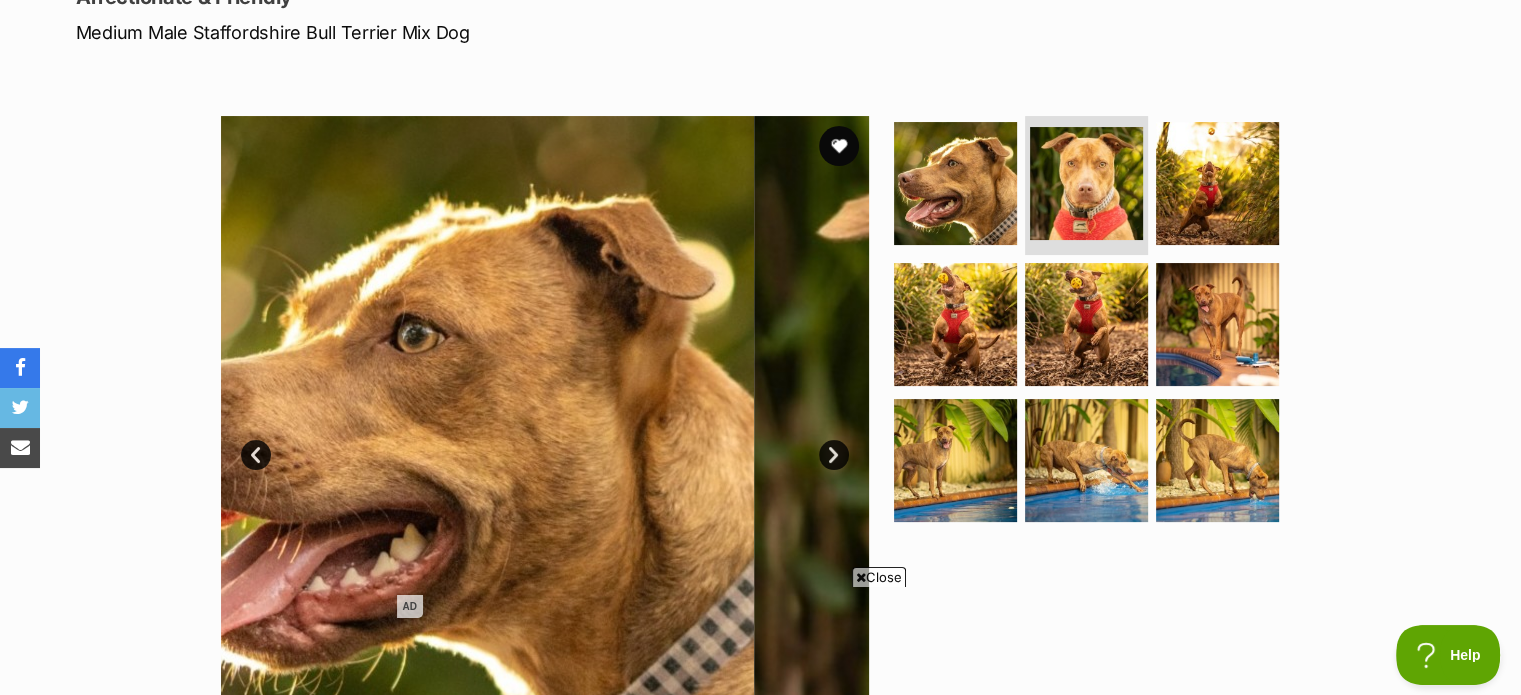scroll, scrollTop: 0, scrollLeft: 0, axis: both 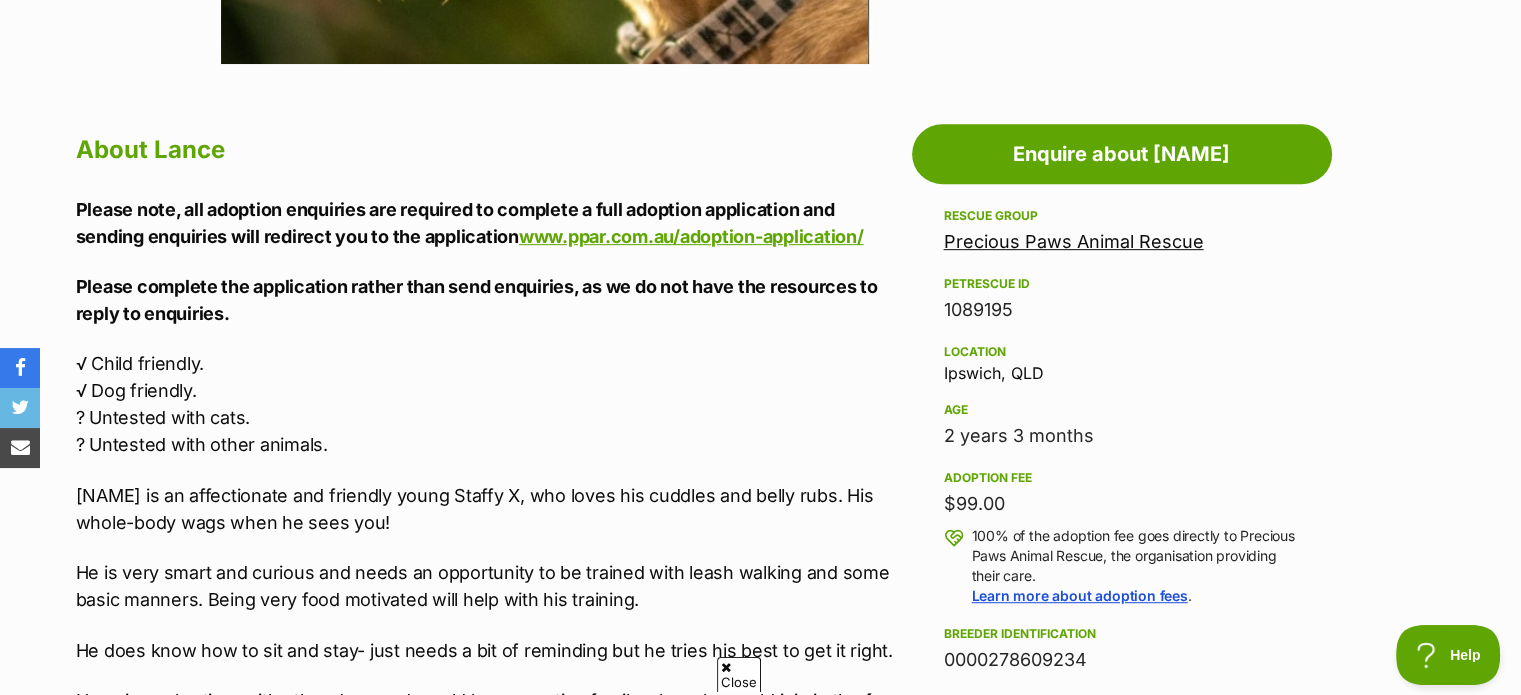 drag, startPoint x: 0, startPoint y: 0, endPoint x: 363, endPoint y: 536, distance: 647.3523 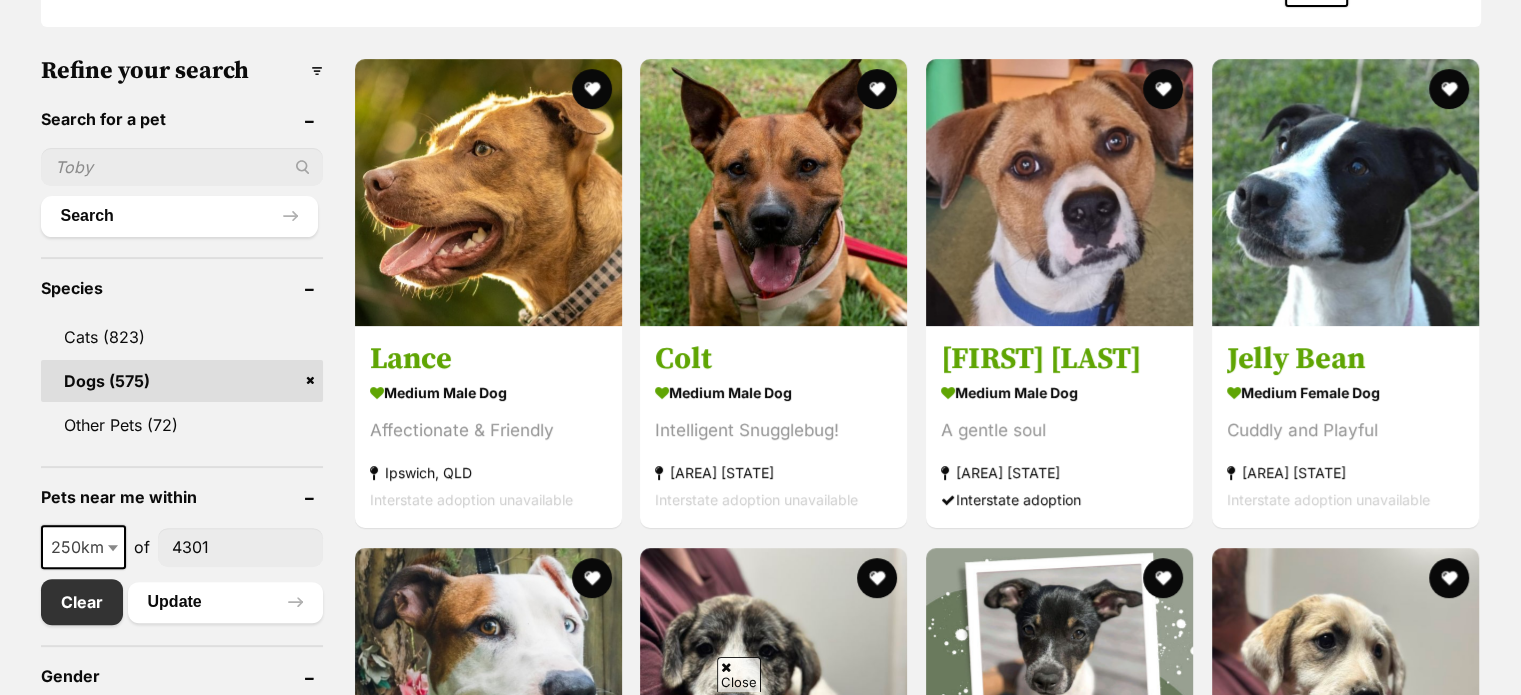 scroll, scrollTop: 688, scrollLeft: 0, axis: vertical 